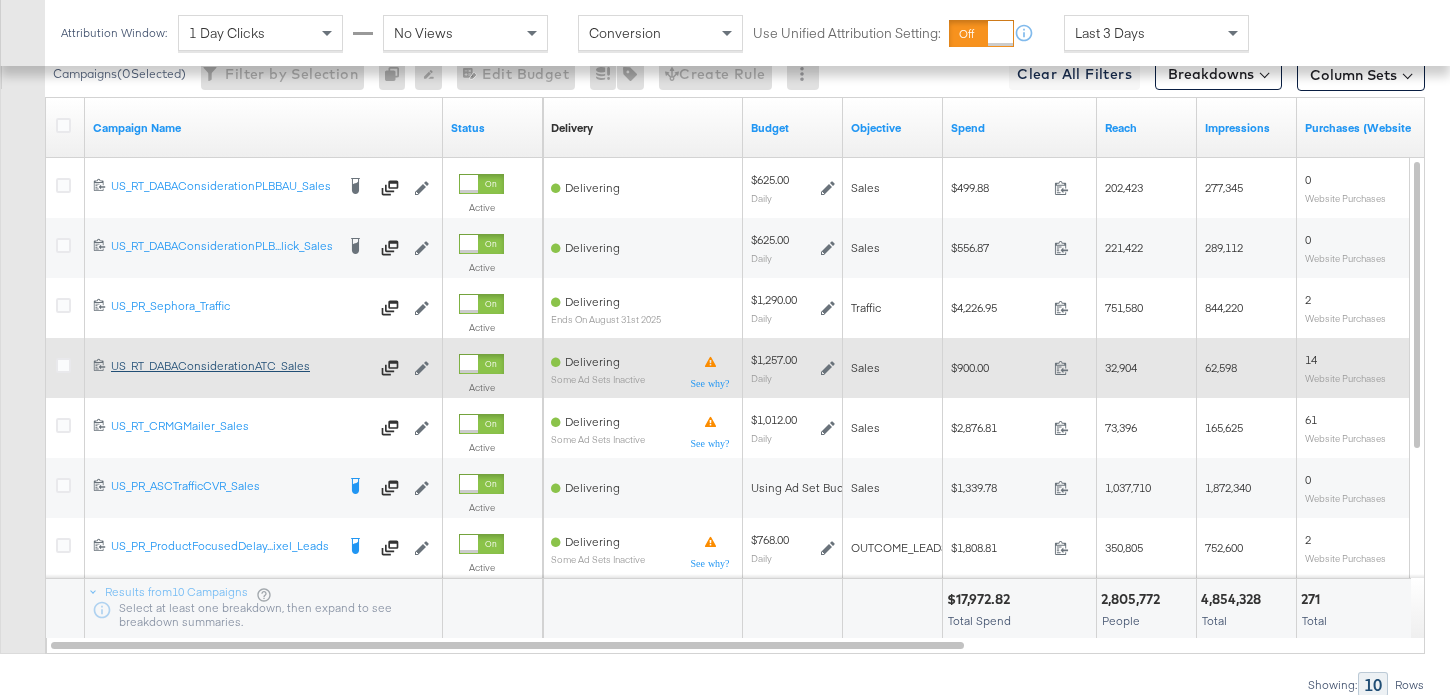 scroll, scrollTop: 928, scrollLeft: 0, axis: vertical 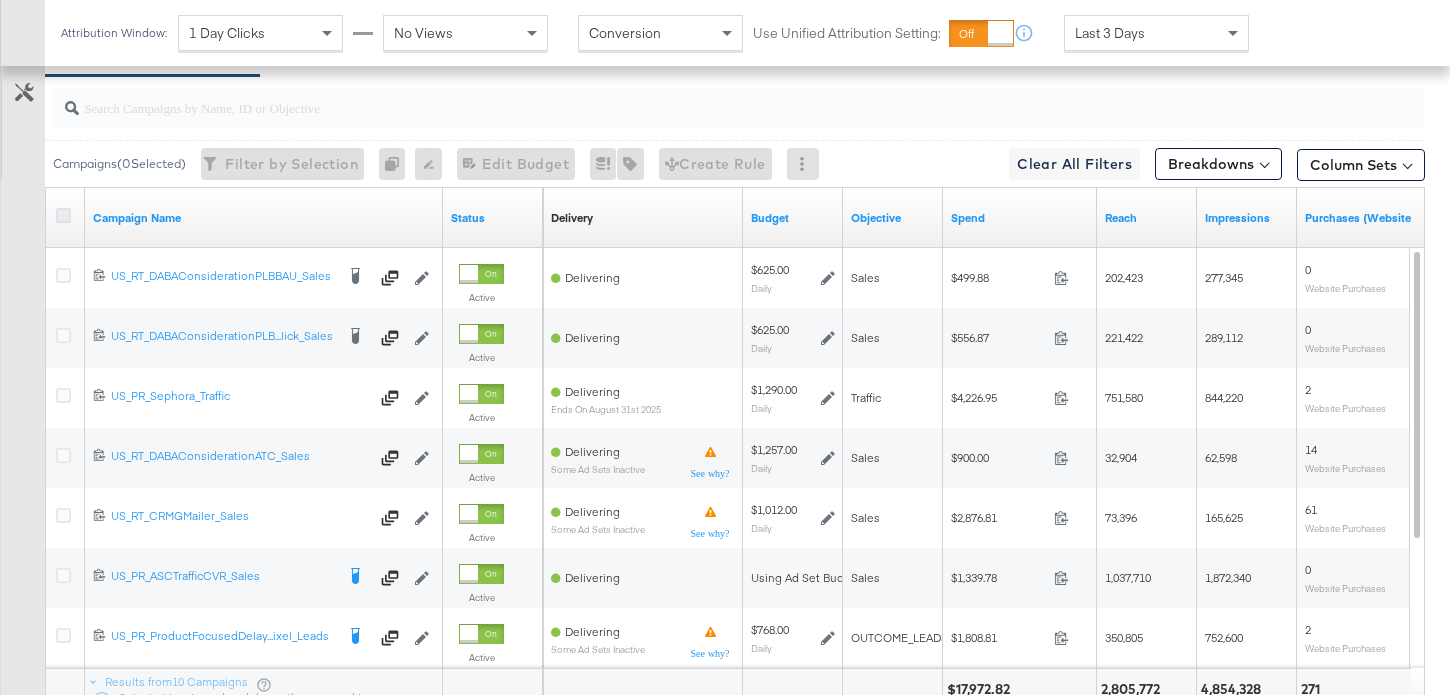click at bounding box center (63, 215) 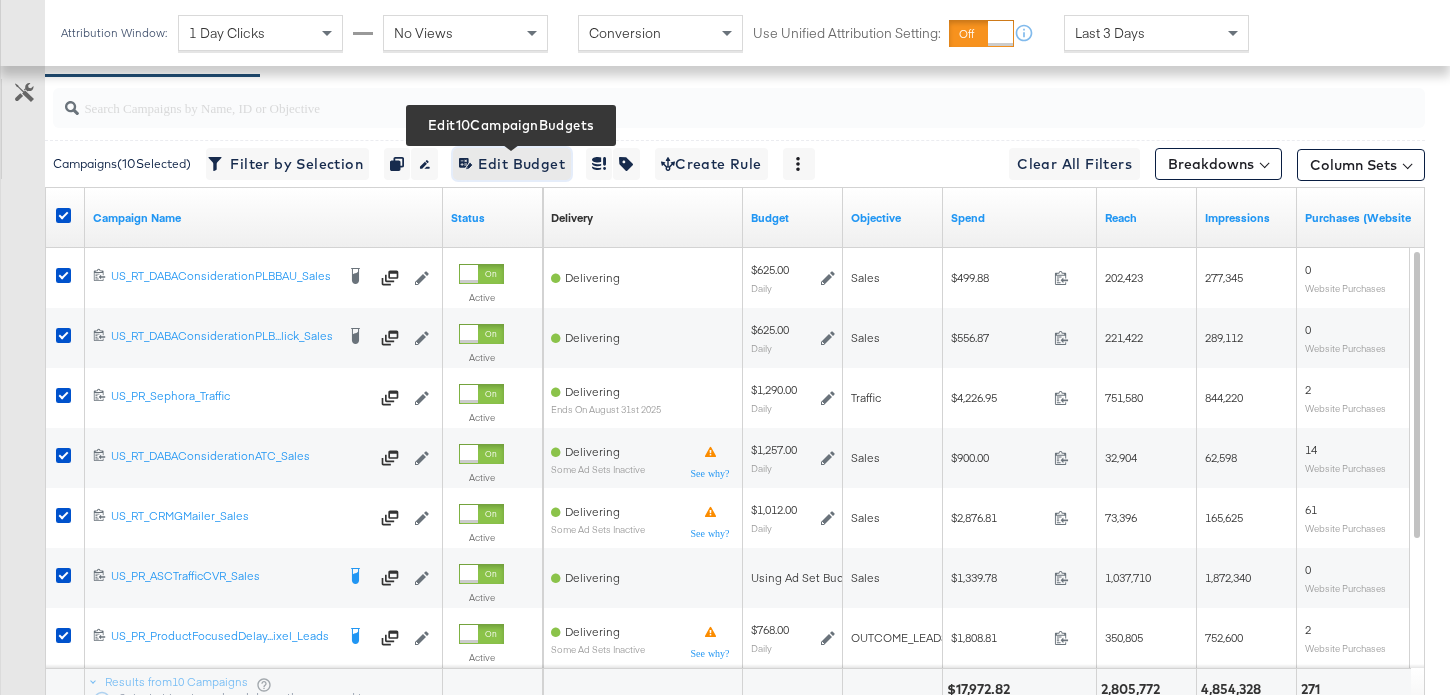 click on "Edit  10  Campaign  Budgets Edit Budget" at bounding box center [512, 164] 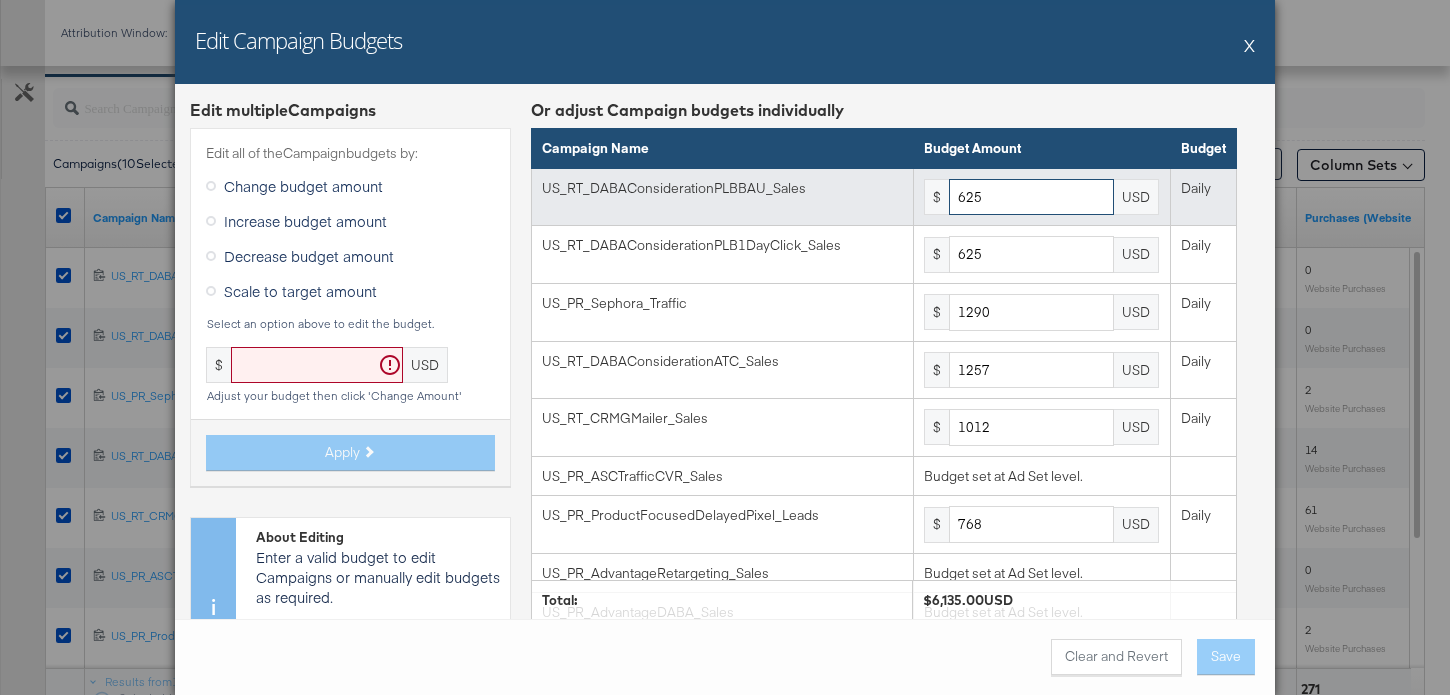 click on "625" at bounding box center (1031, 197) 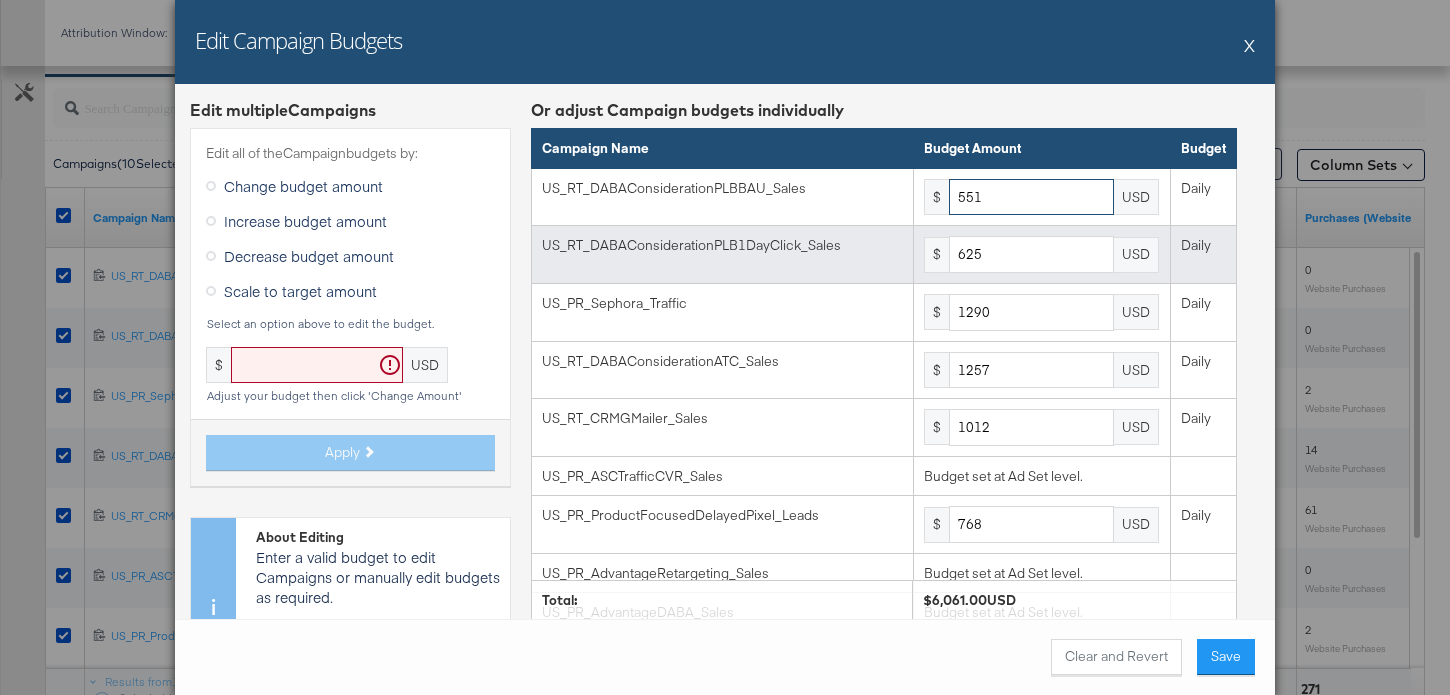 type on "551" 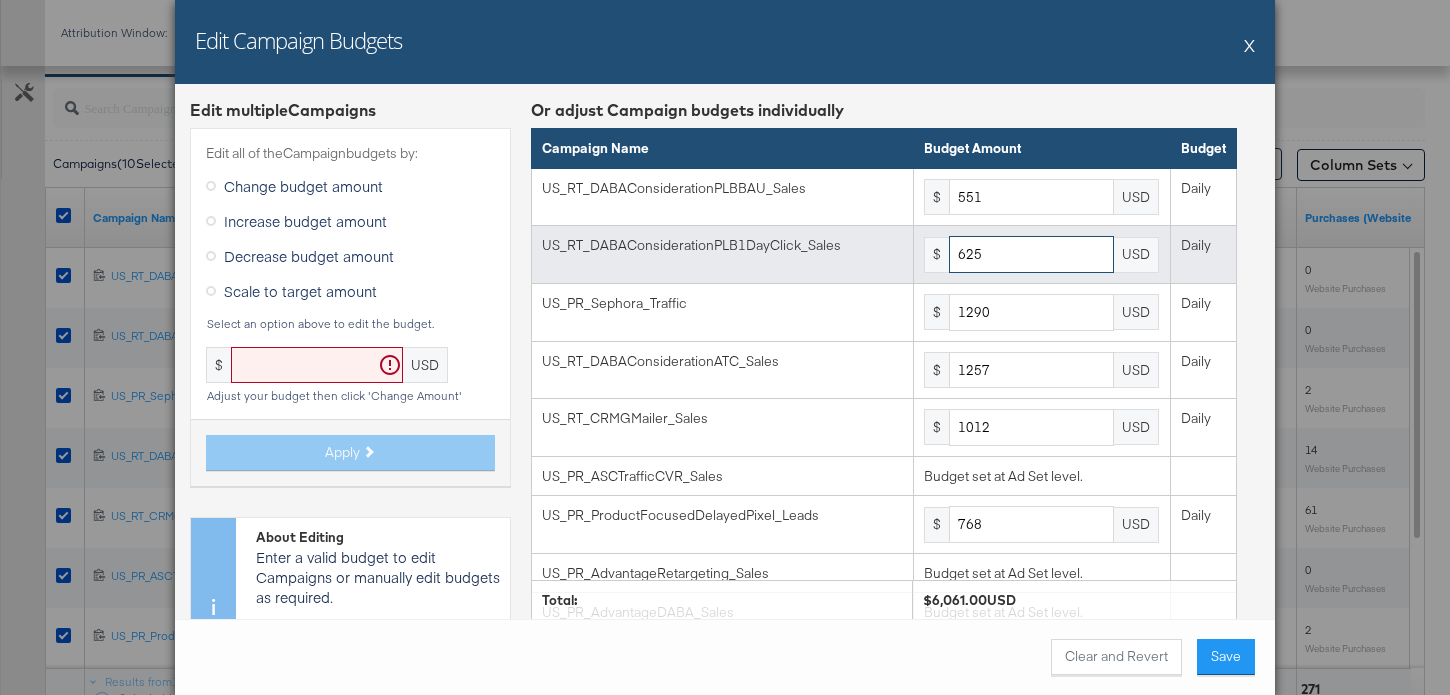 click on "625" at bounding box center [1031, 254] 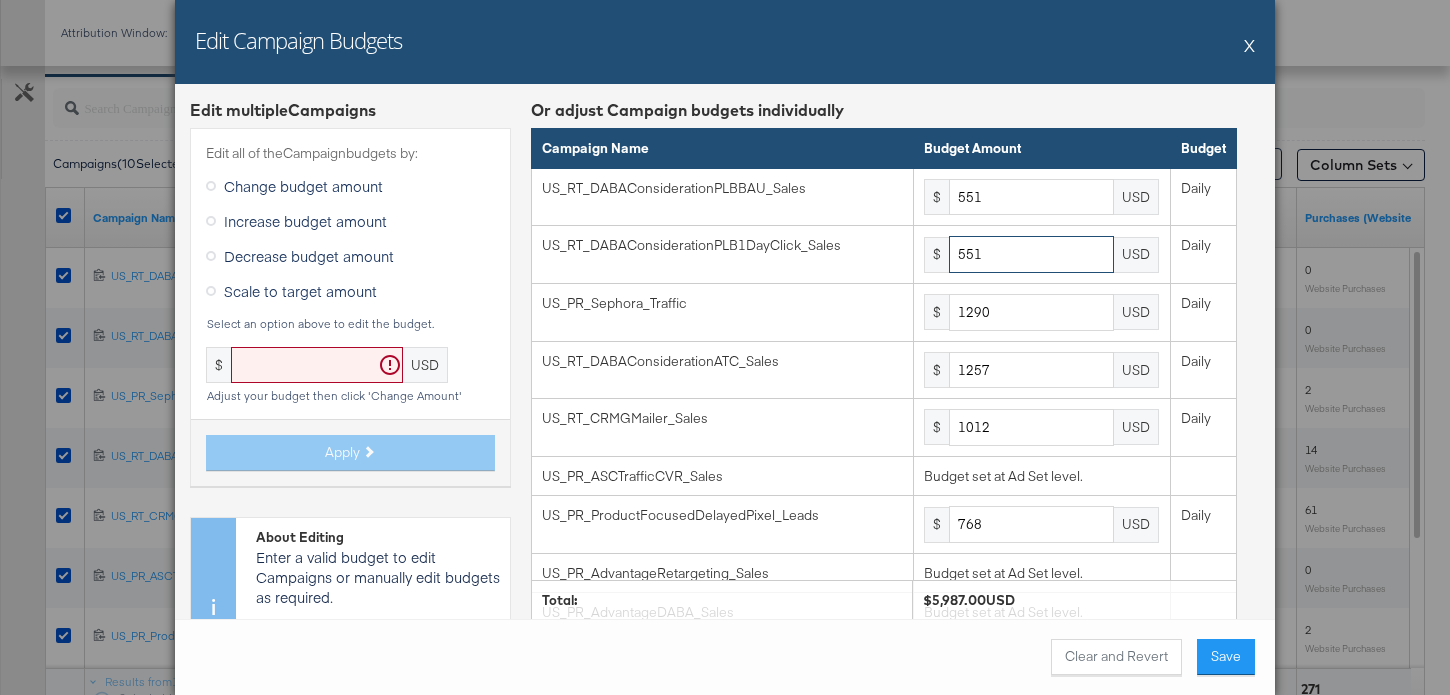 type on "551" 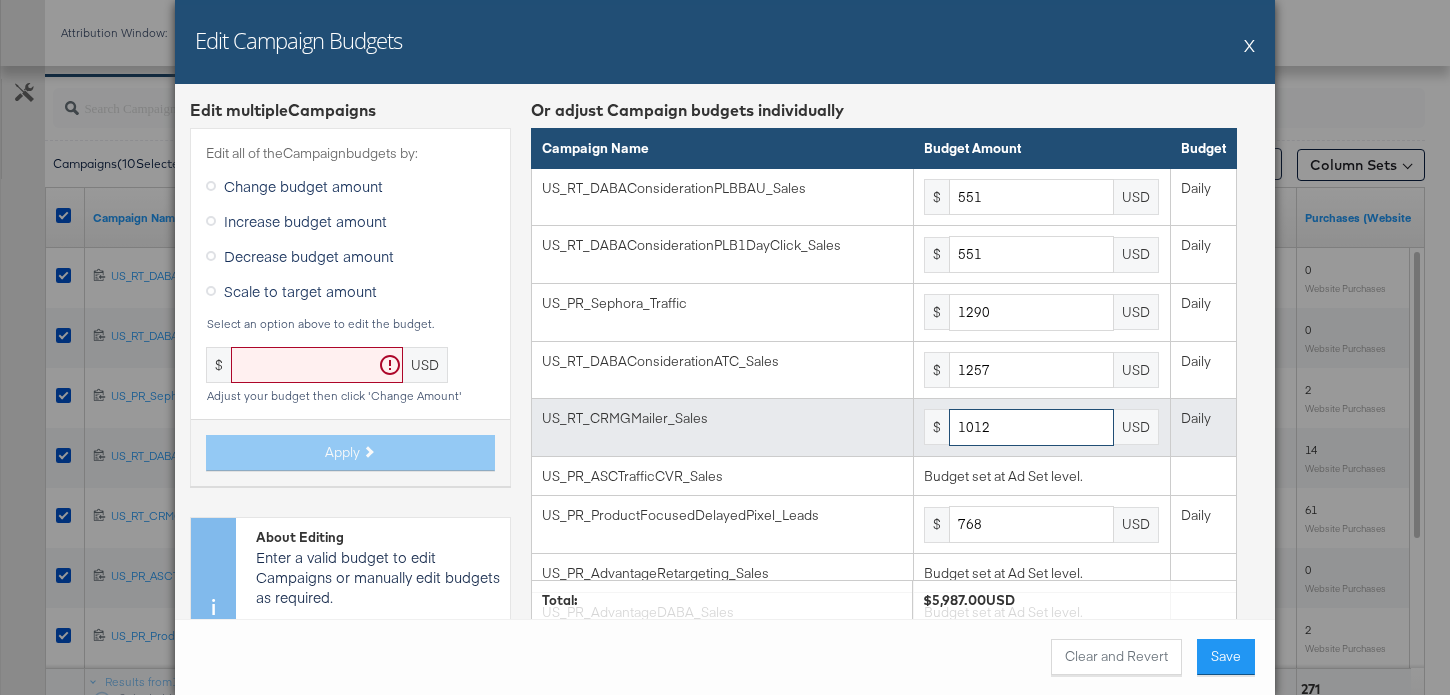 click on "1012" at bounding box center (1031, 427) 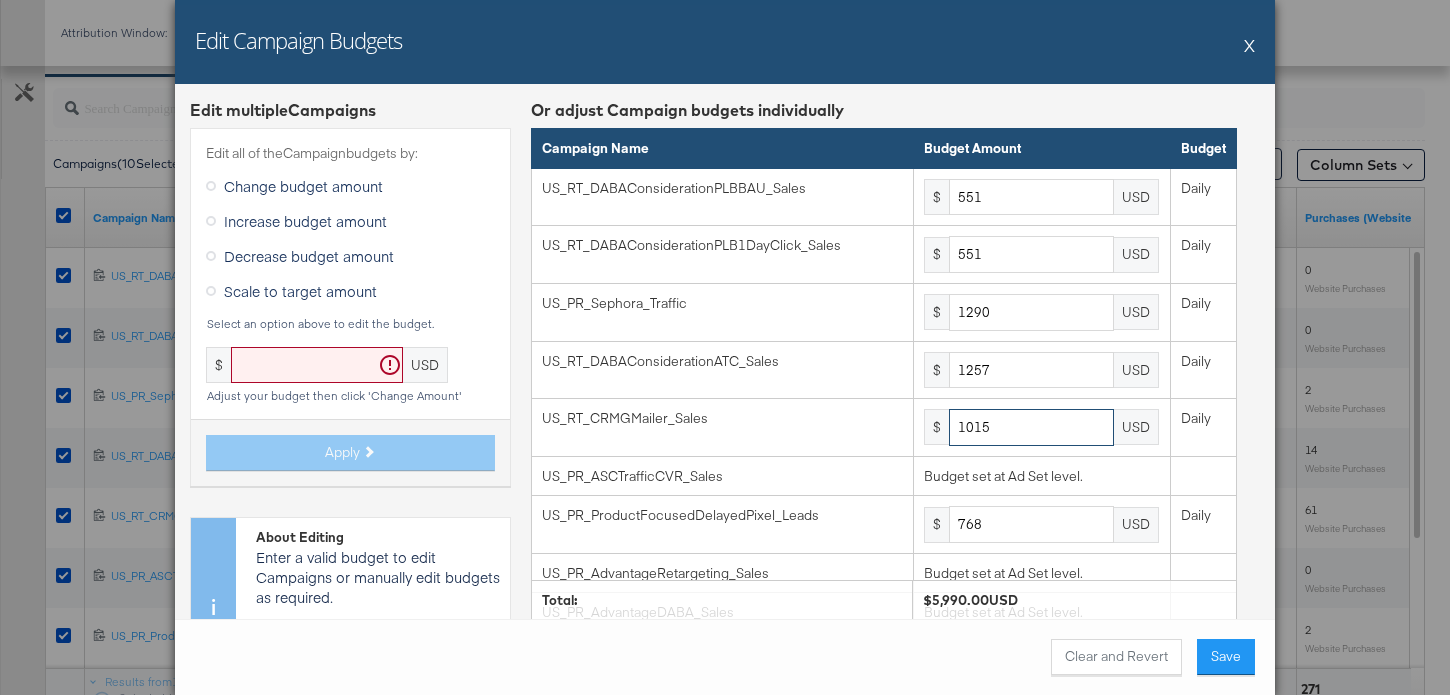 type on "1015" 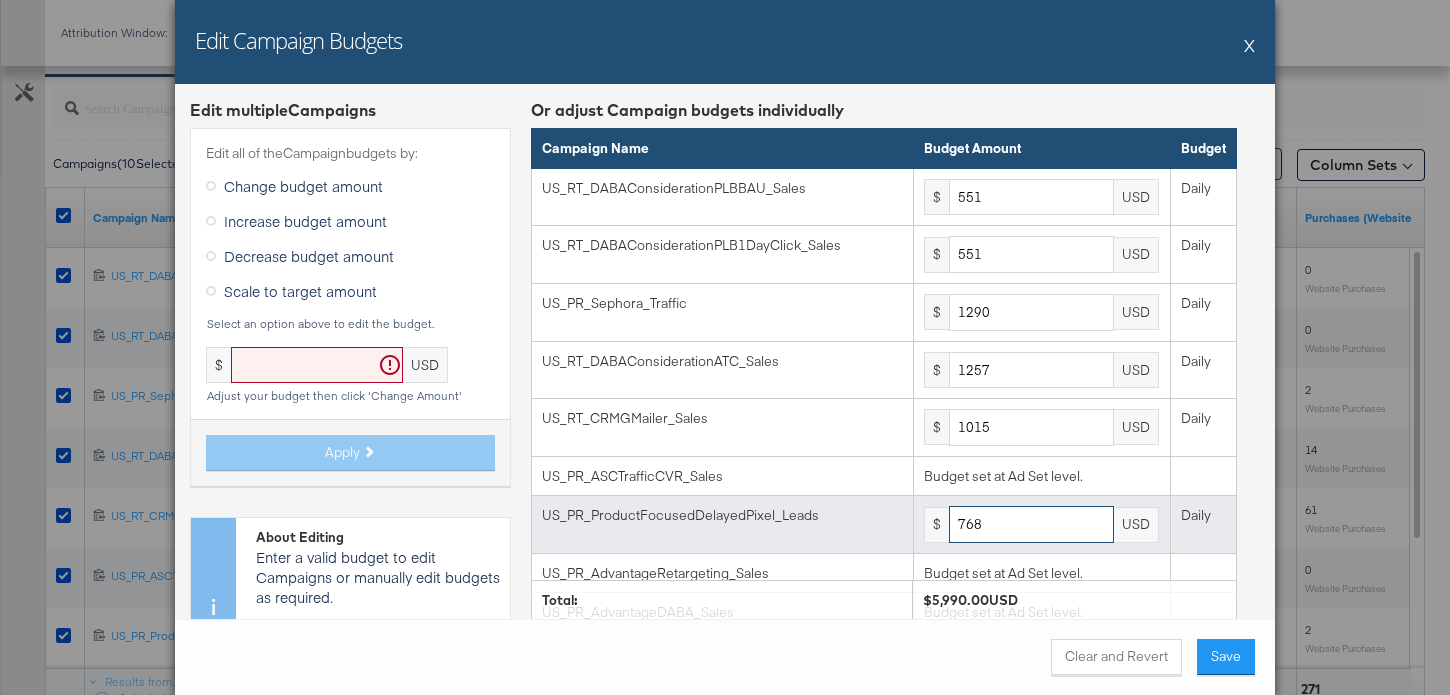 click on "768" at bounding box center (1031, 524) 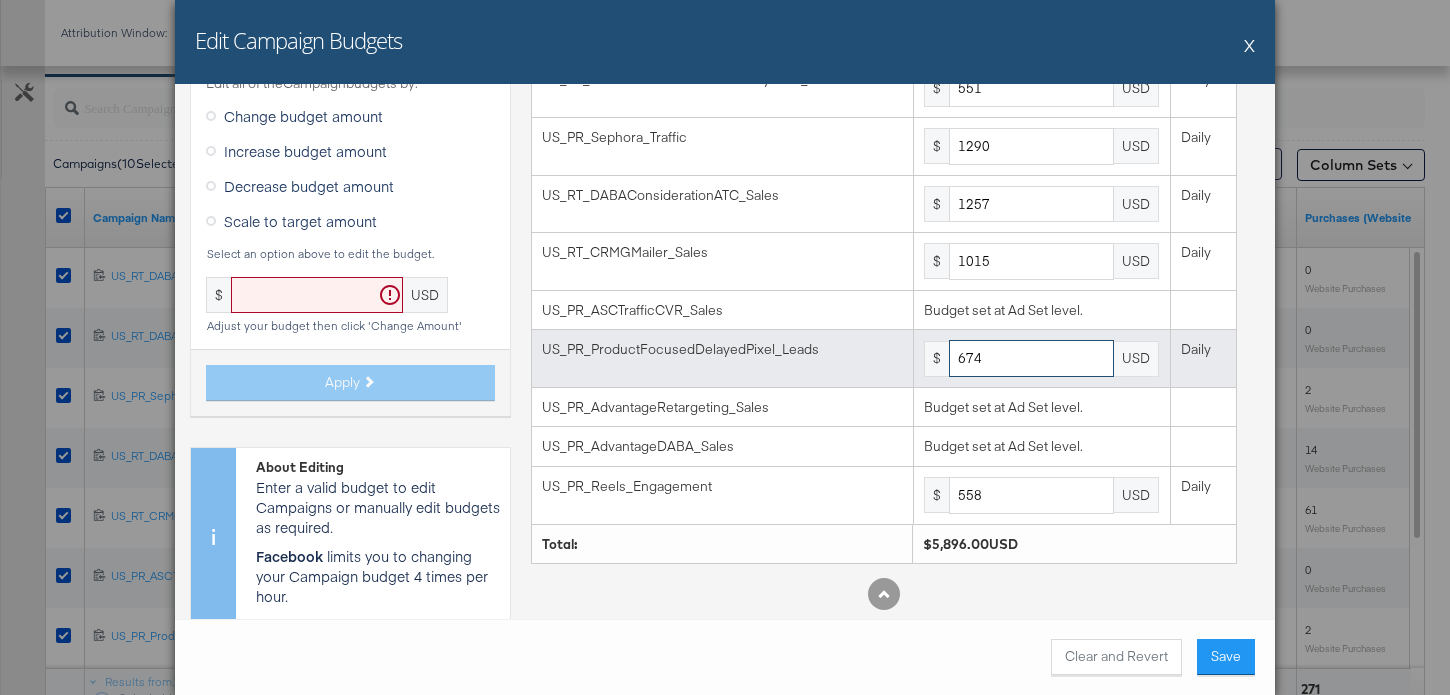 scroll, scrollTop: 173, scrollLeft: 0, axis: vertical 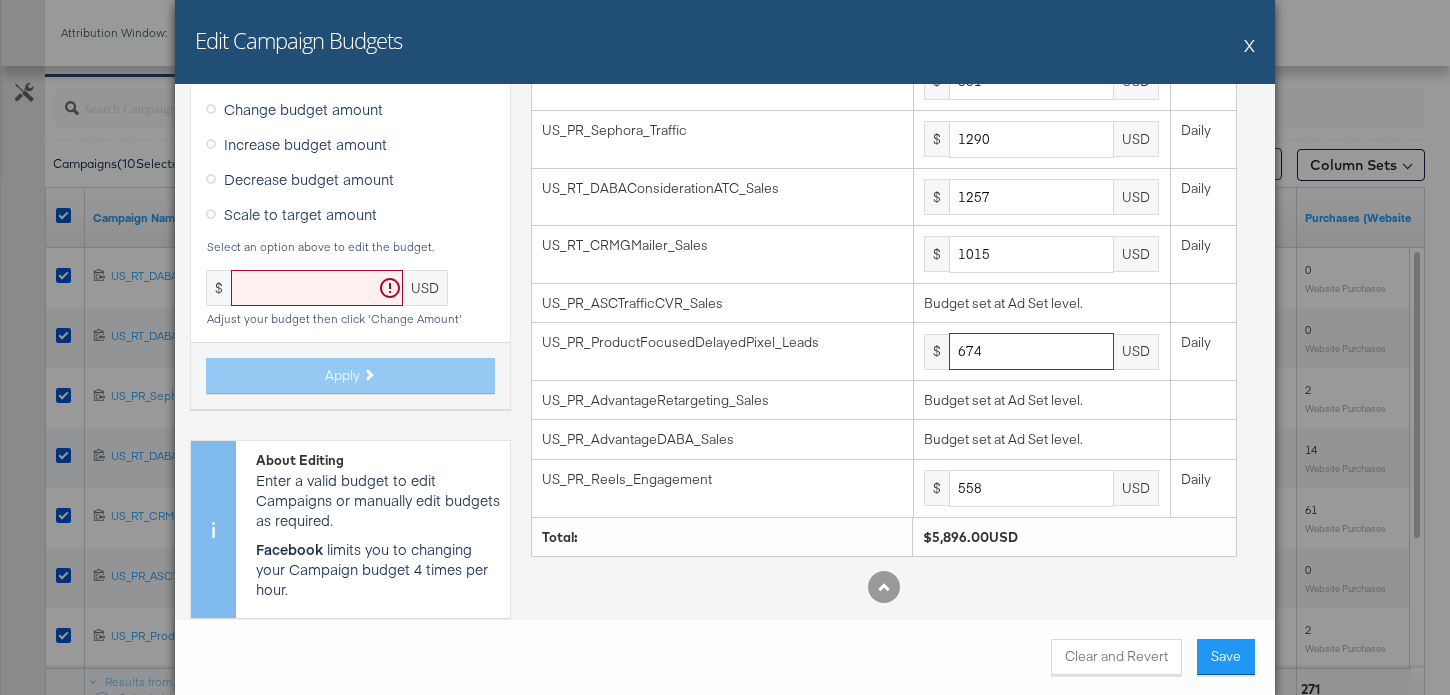 type on "674" 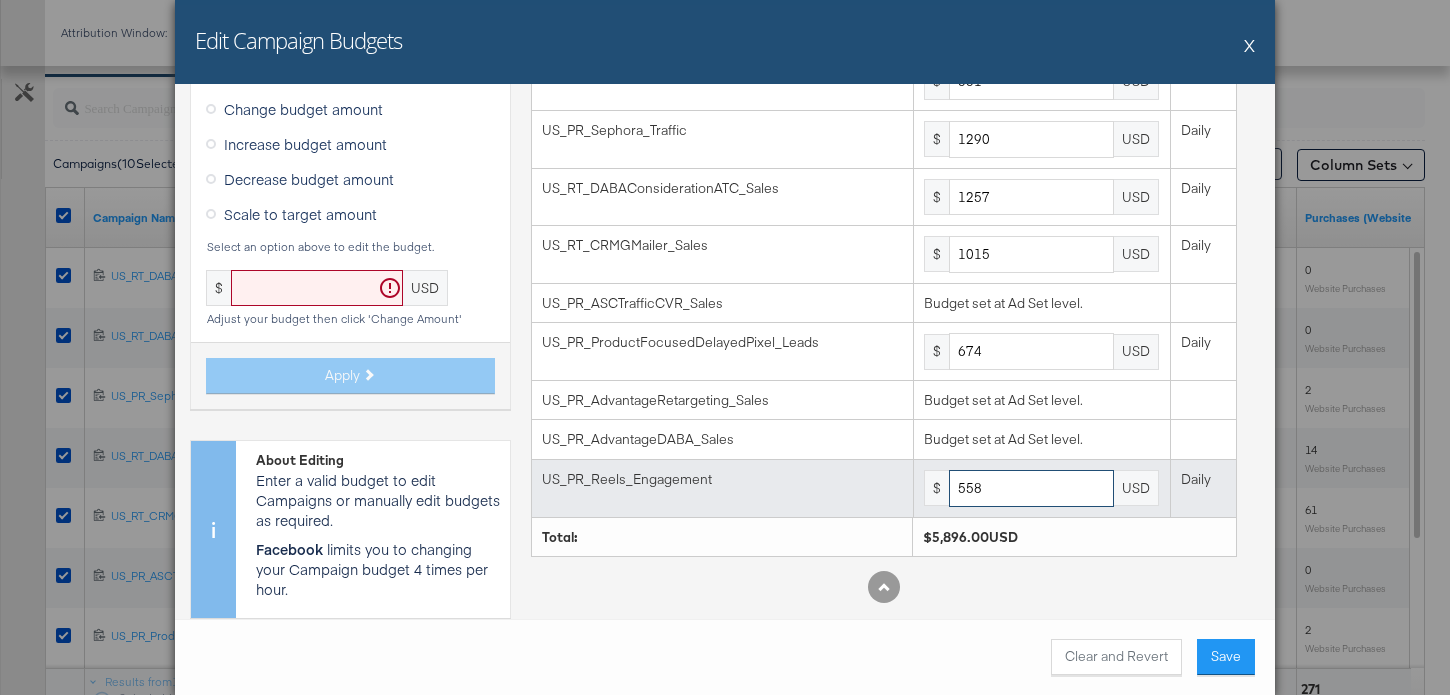 click on "558" at bounding box center [1031, 488] 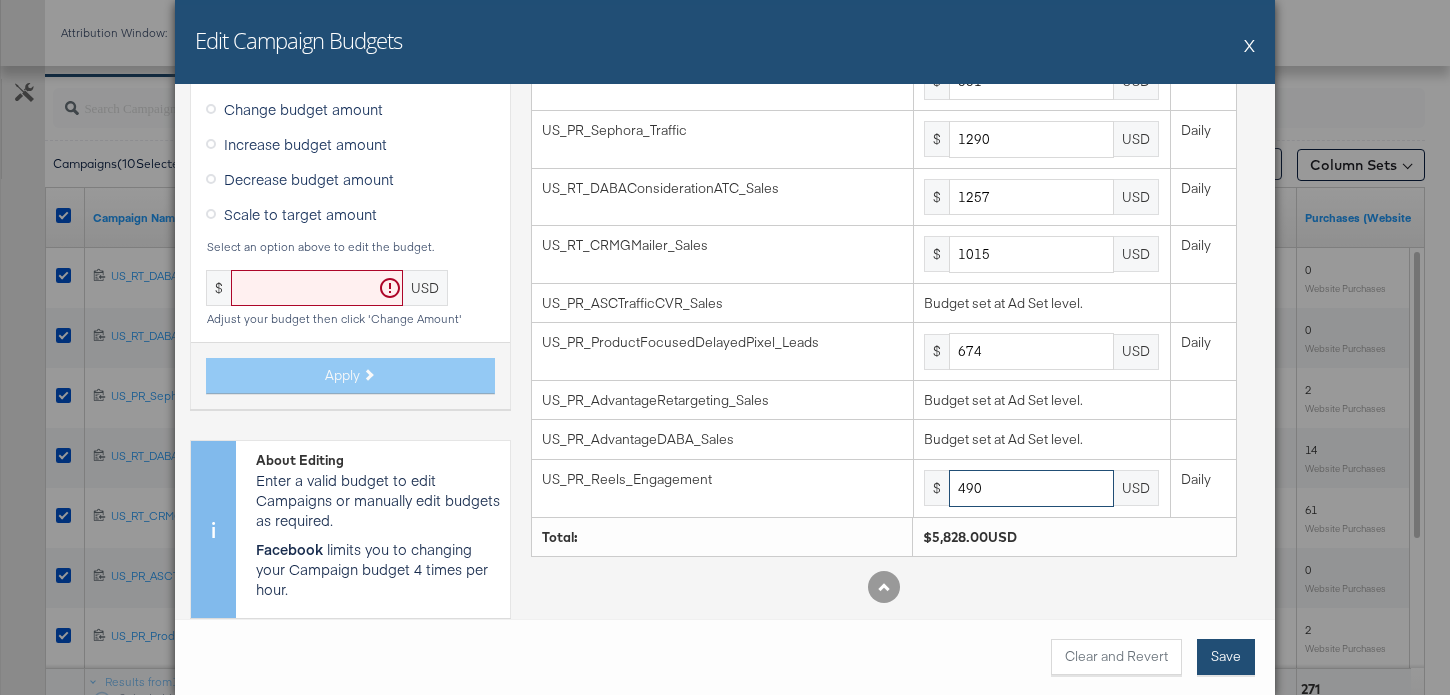 type on "490" 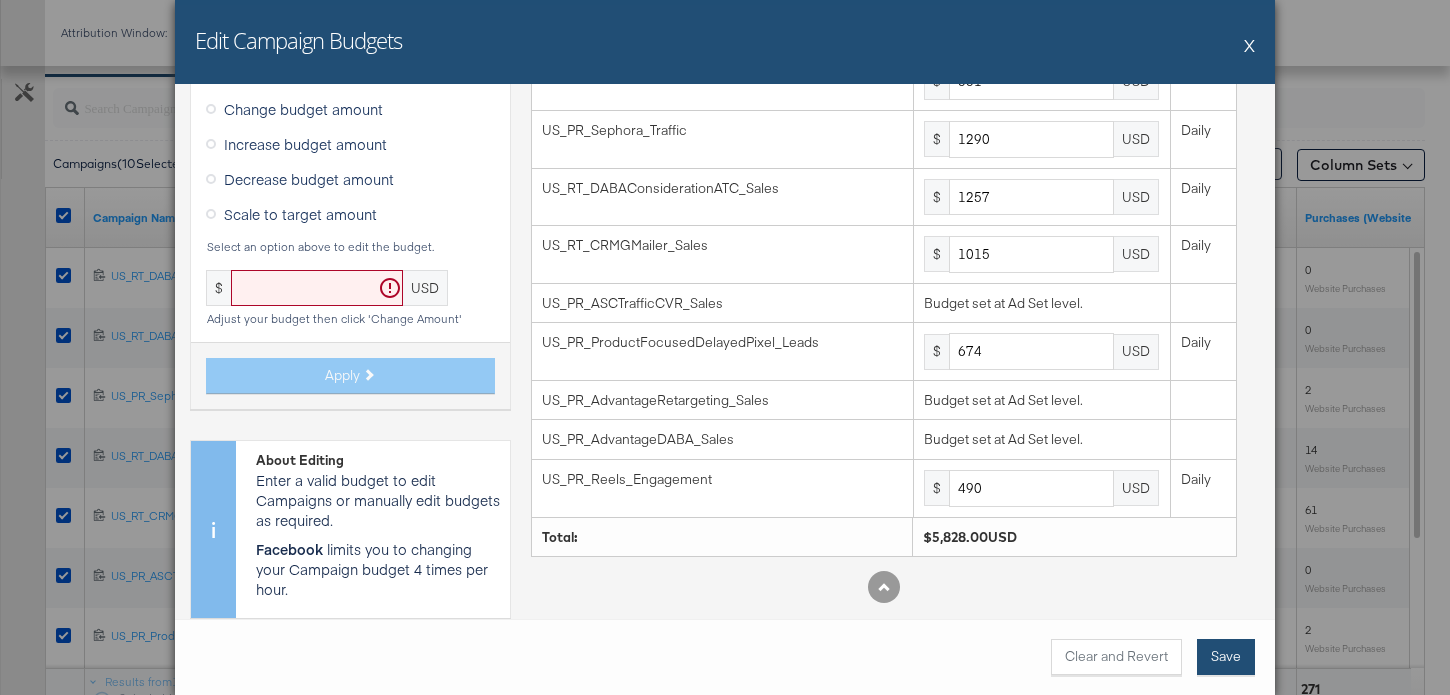 click on "Save" at bounding box center [1226, 657] 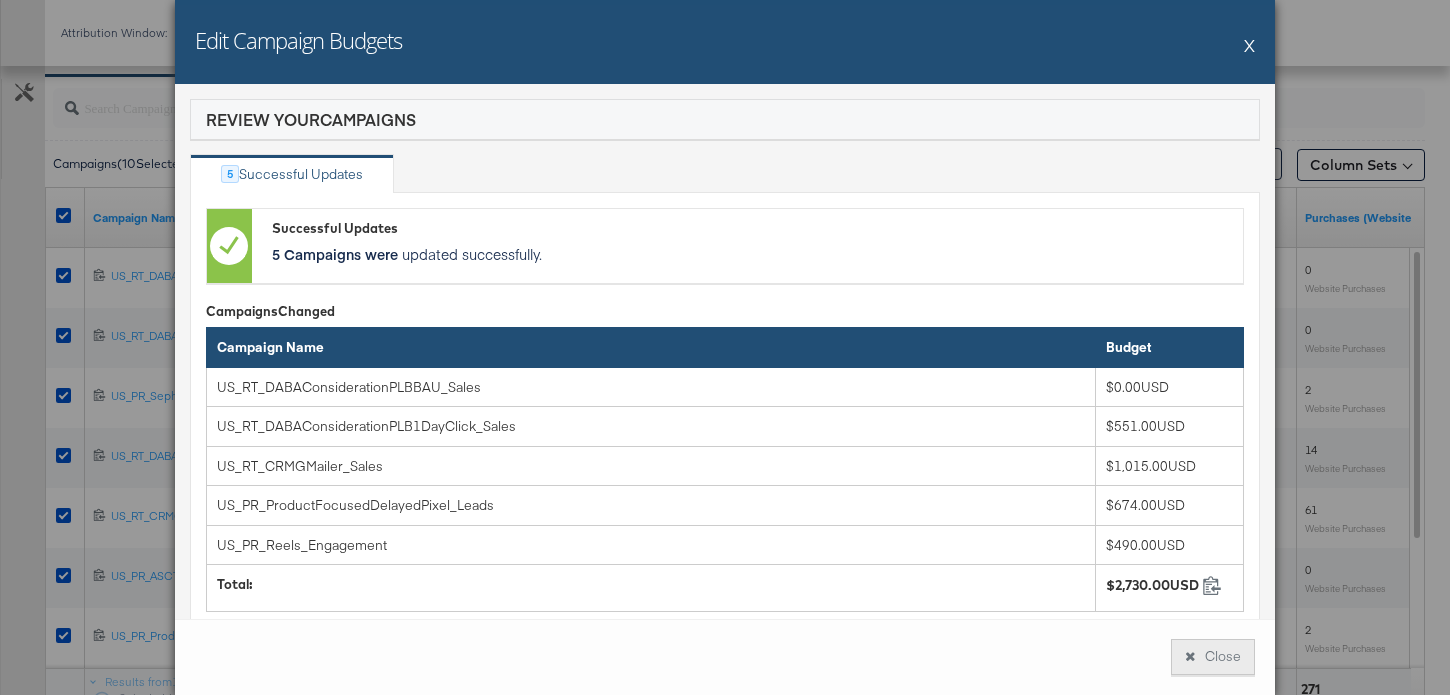 click on "Close" at bounding box center (1213, 657) 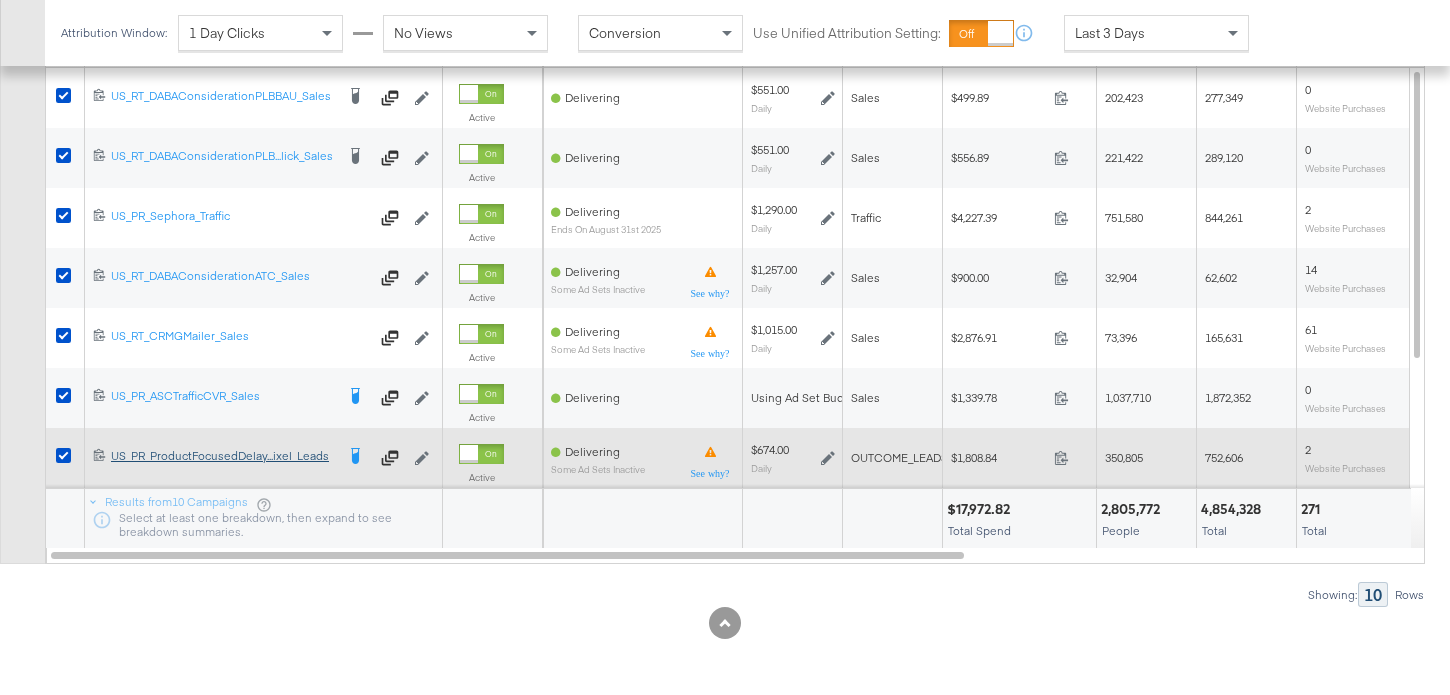 scroll, scrollTop: 926, scrollLeft: 0, axis: vertical 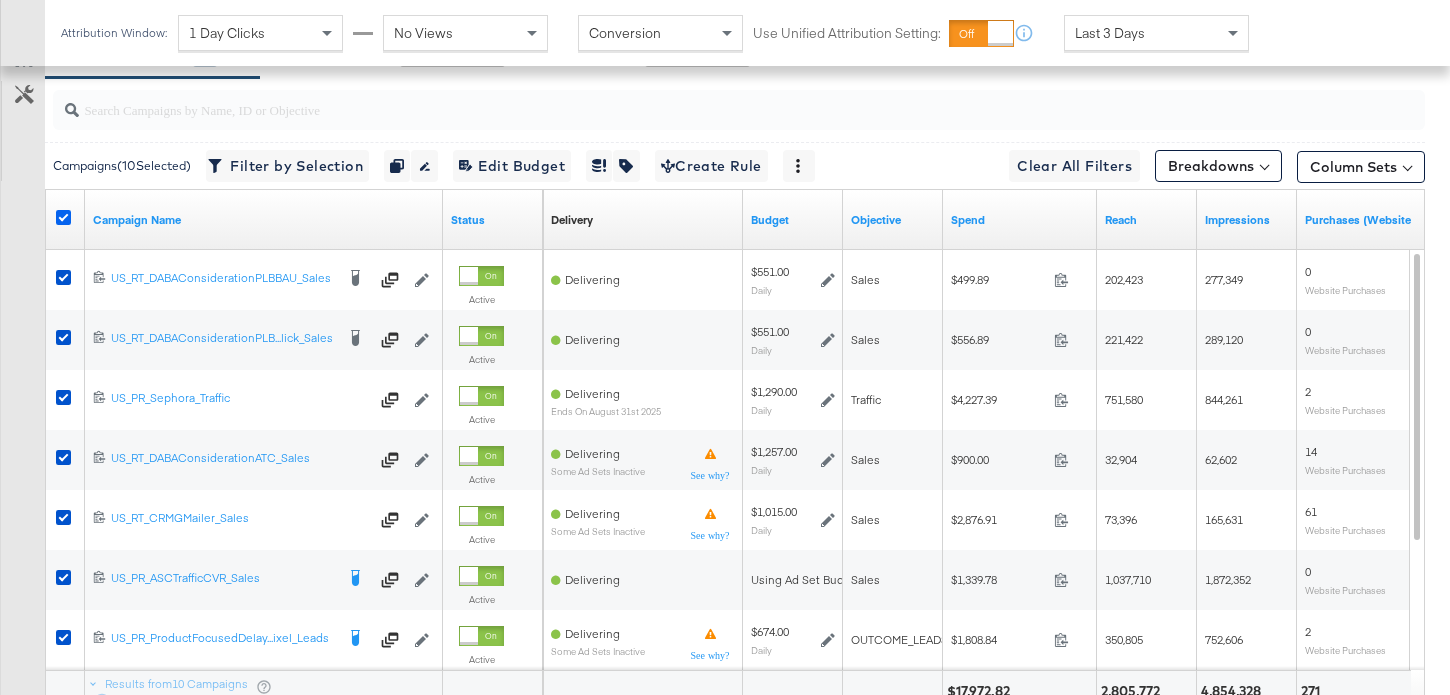 click at bounding box center (63, 217) 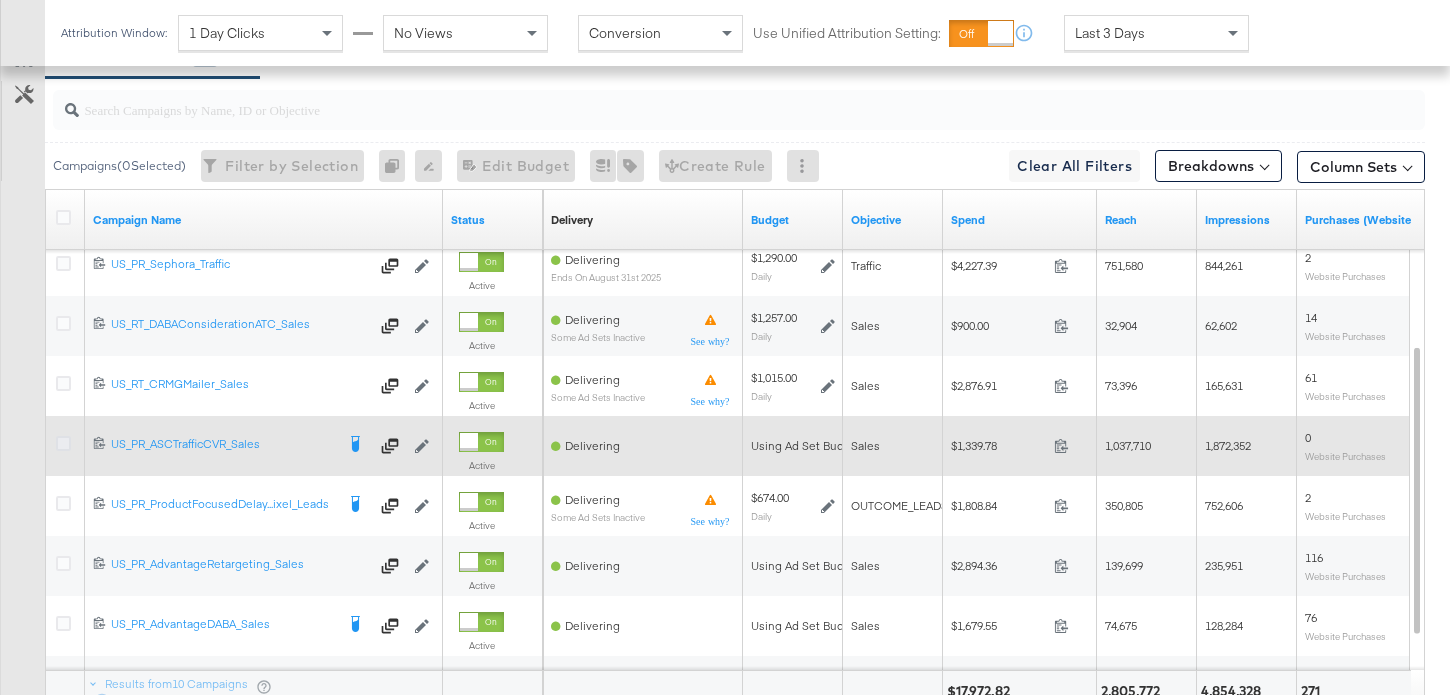 click at bounding box center (63, 443) 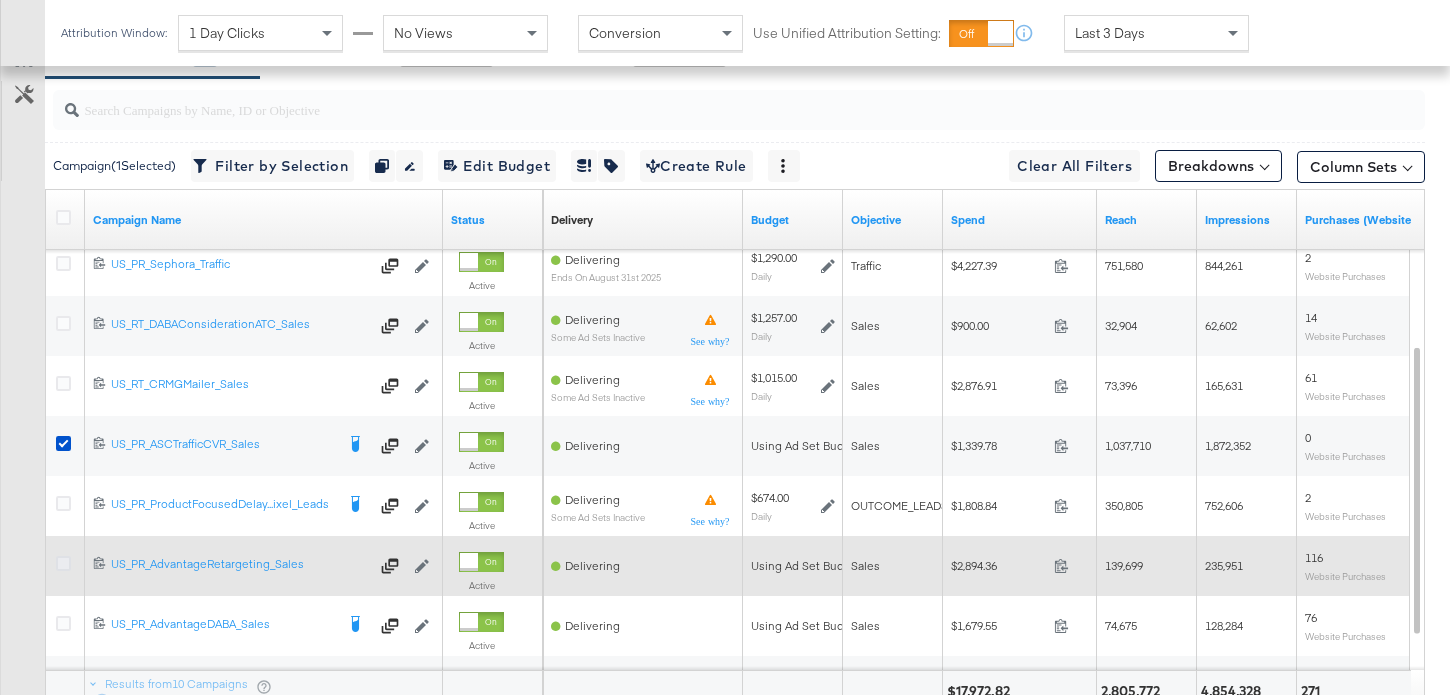 click at bounding box center [63, 563] 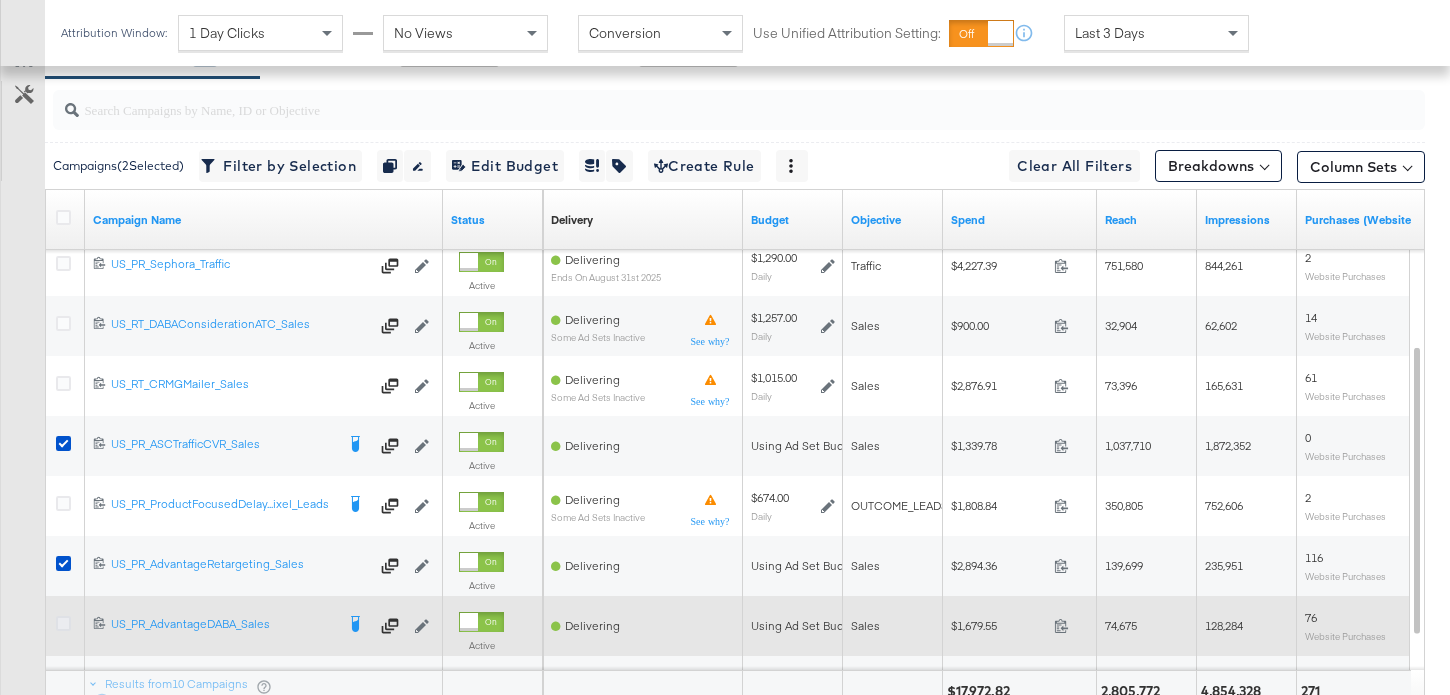 click at bounding box center [63, 623] 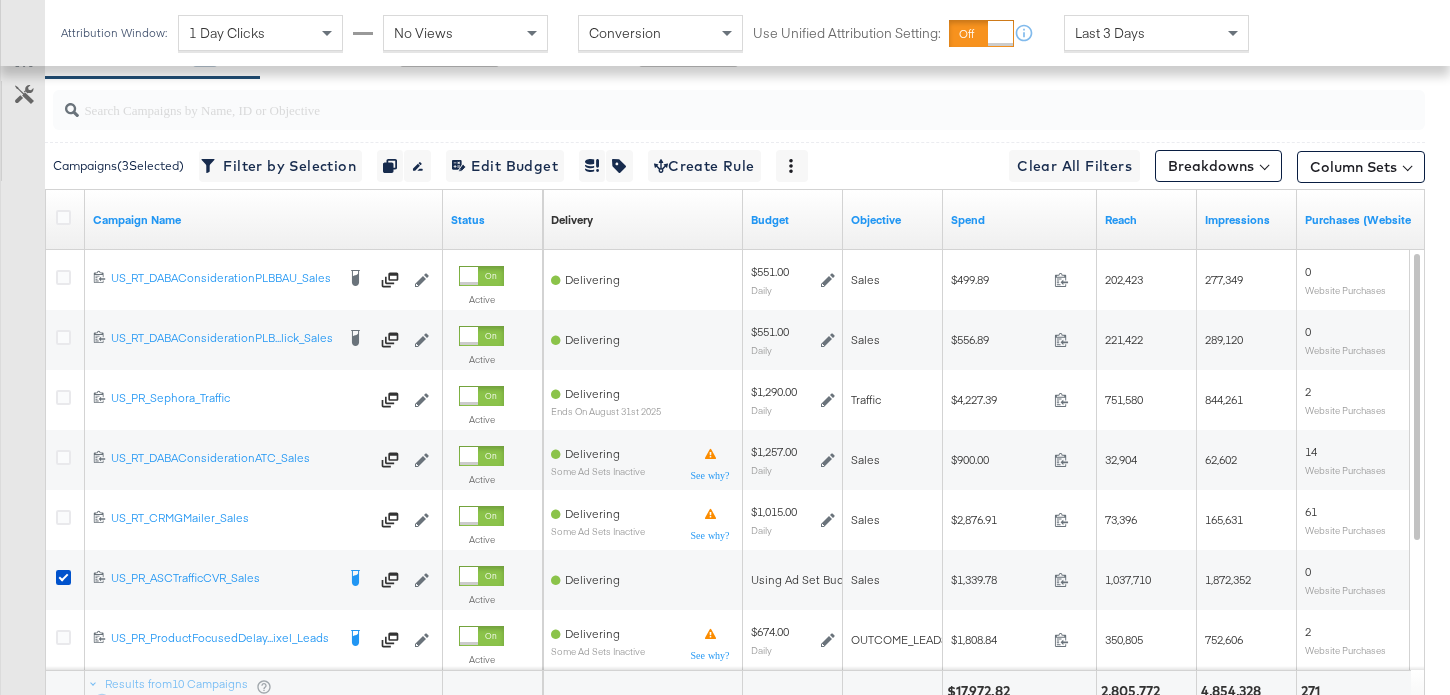scroll, scrollTop: 799, scrollLeft: 0, axis: vertical 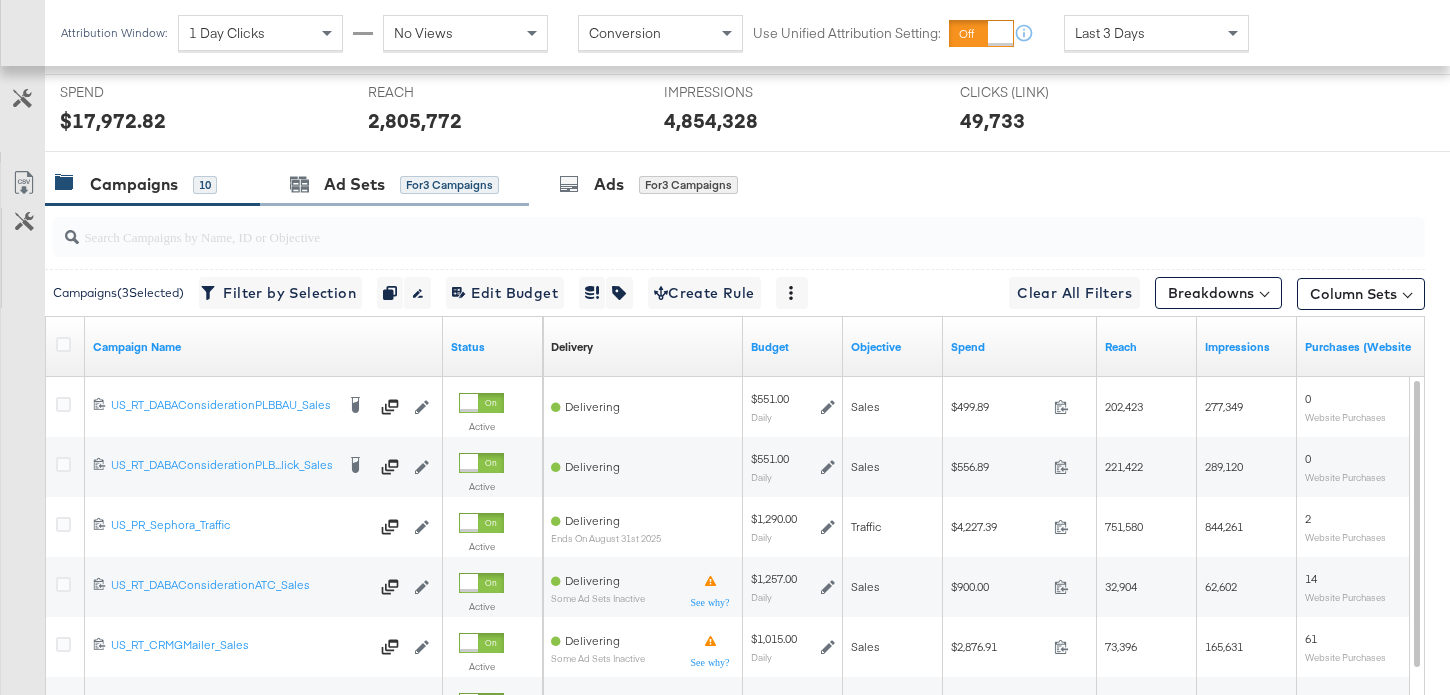 click on "Ad Sets for  3   Campaigns" at bounding box center [394, 184] 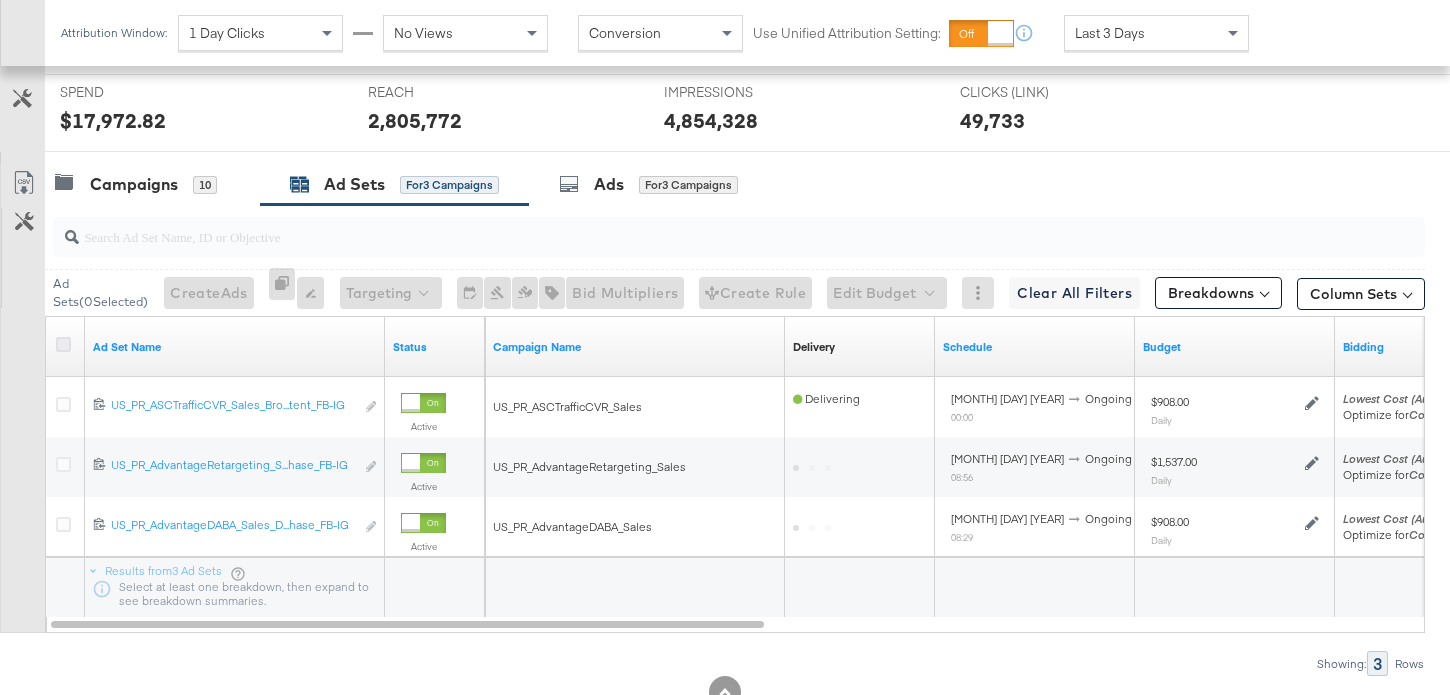click at bounding box center [63, 344] 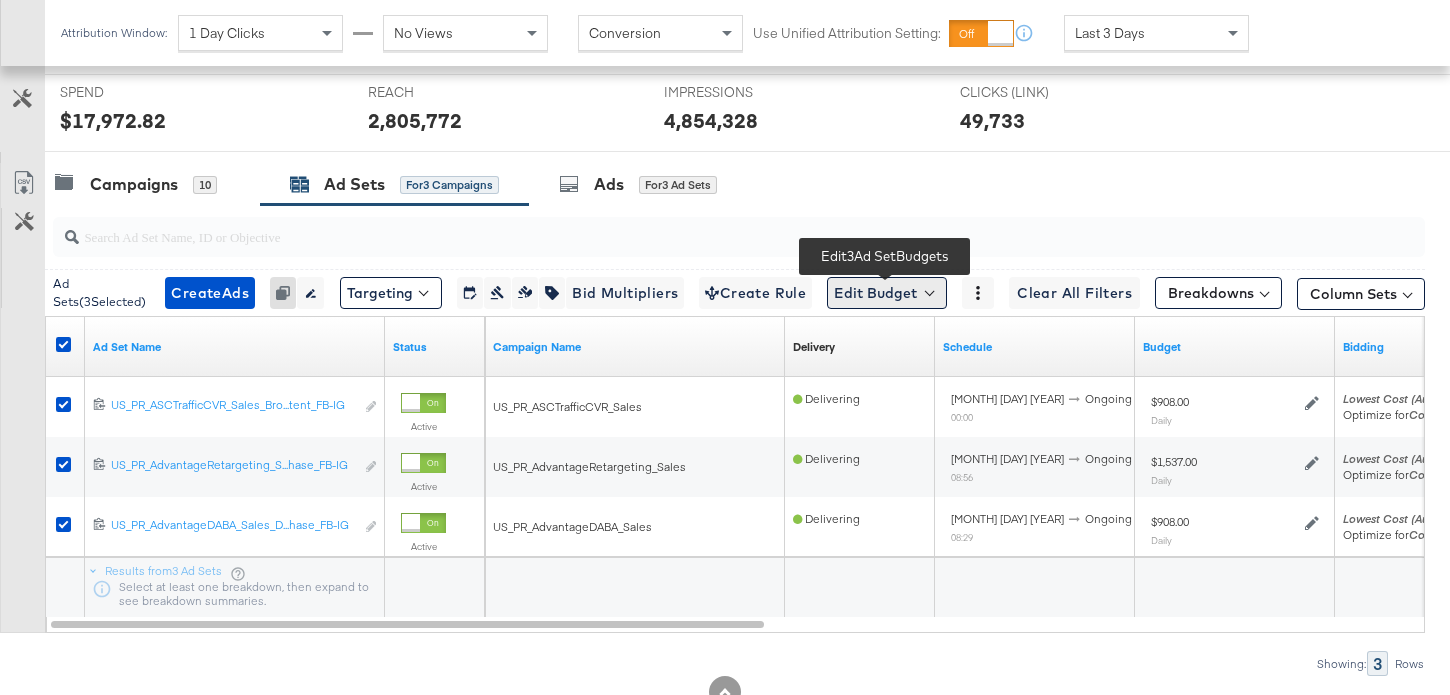 click on "Edit Budget" at bounding box center [887, 293] 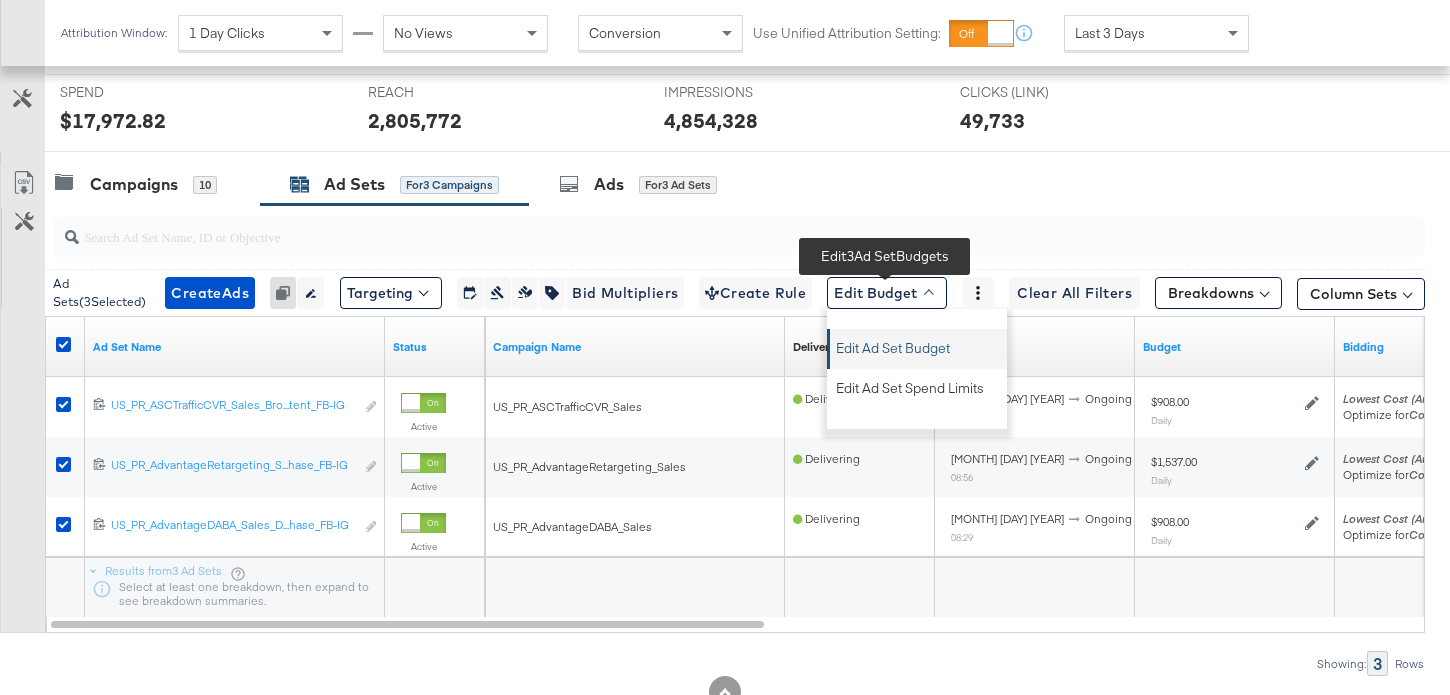 click on "Edit Ad Set Budget" at bounding box center (893, 345) 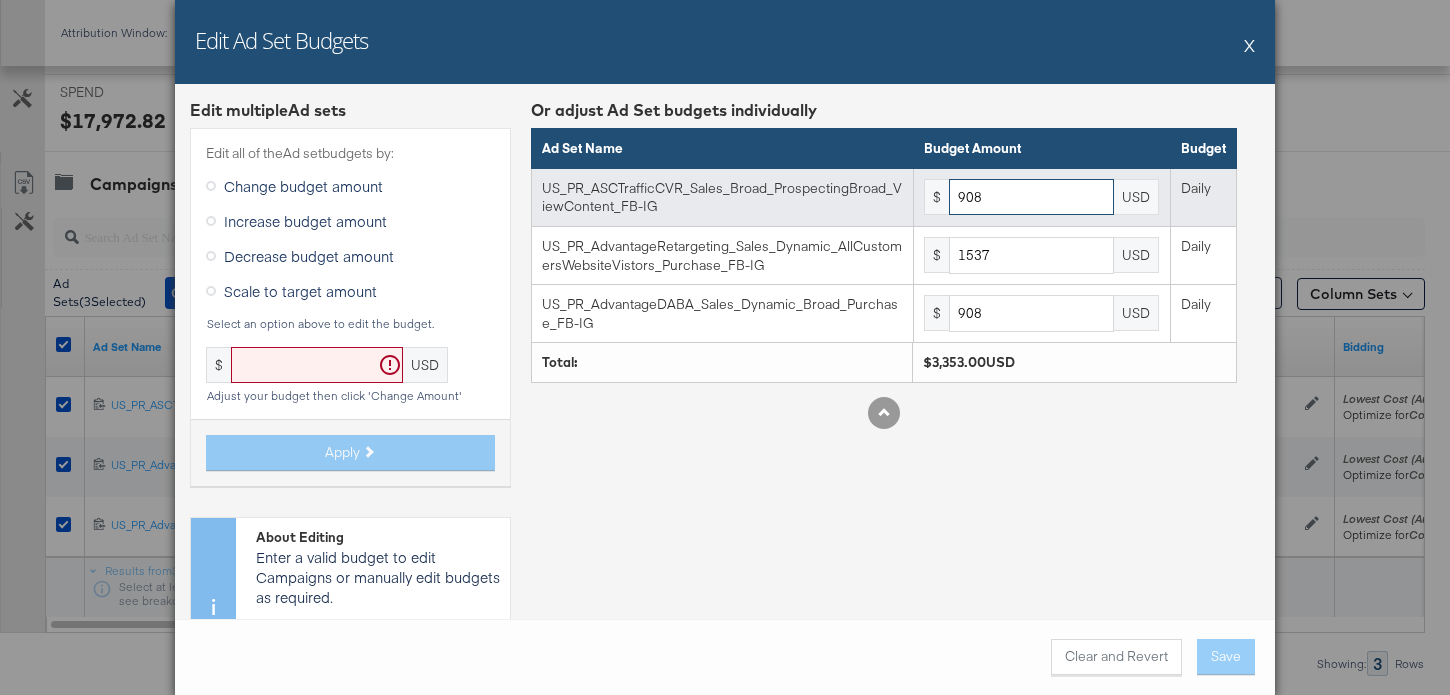click on "908" at bounding box center (1031, 197) 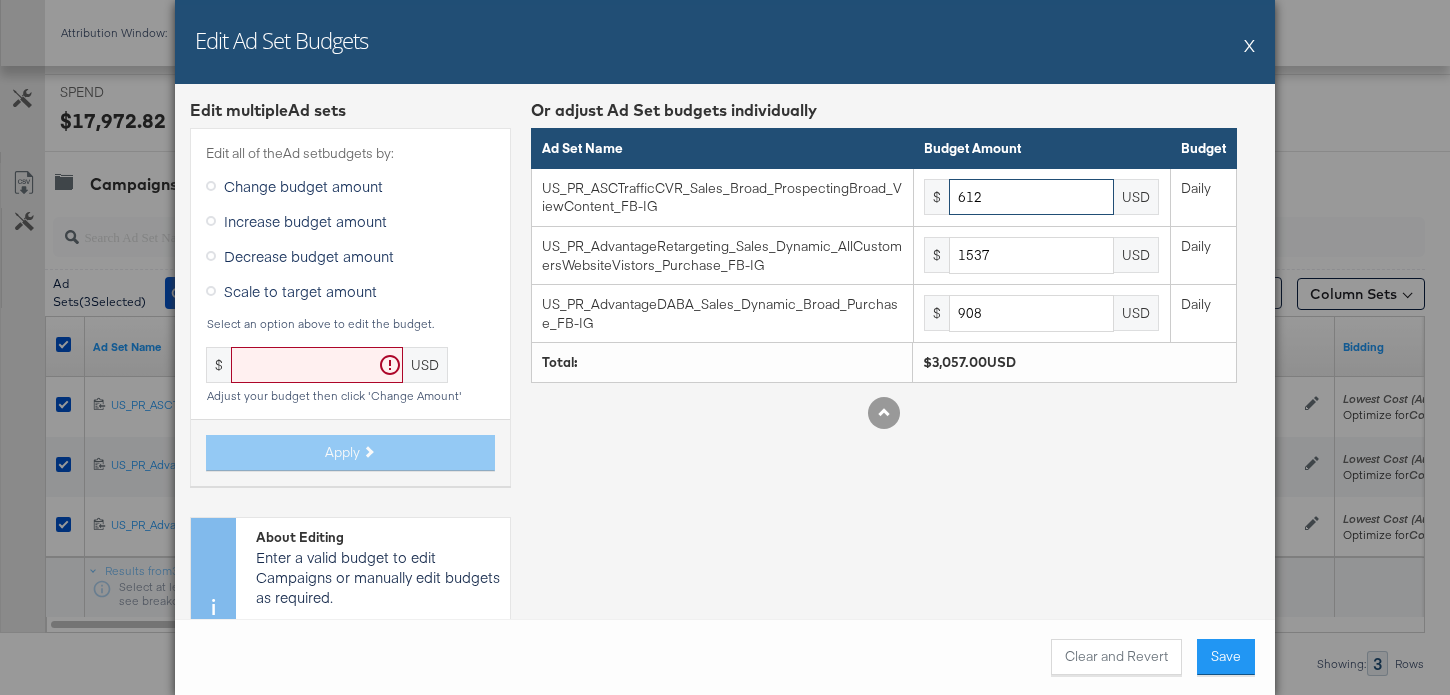 type on "612" 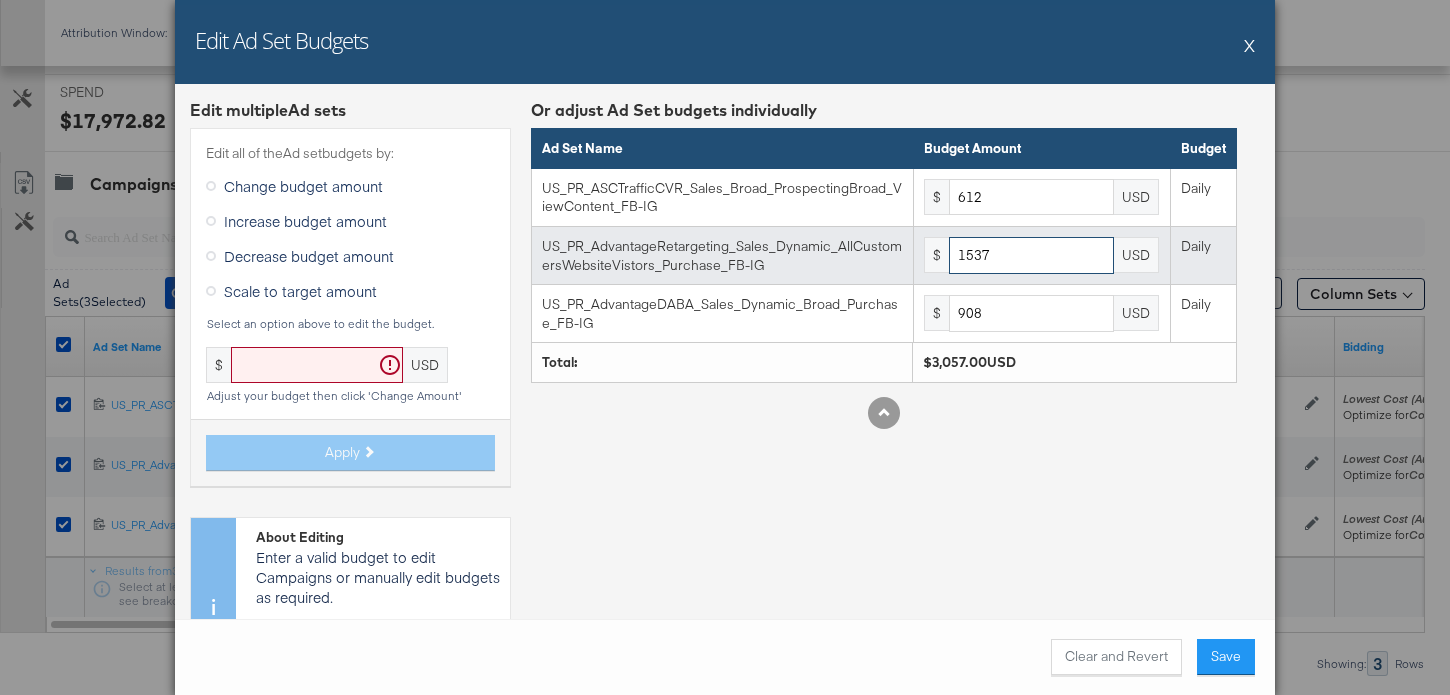 click on "1537" at bounding box center [1031, 255] 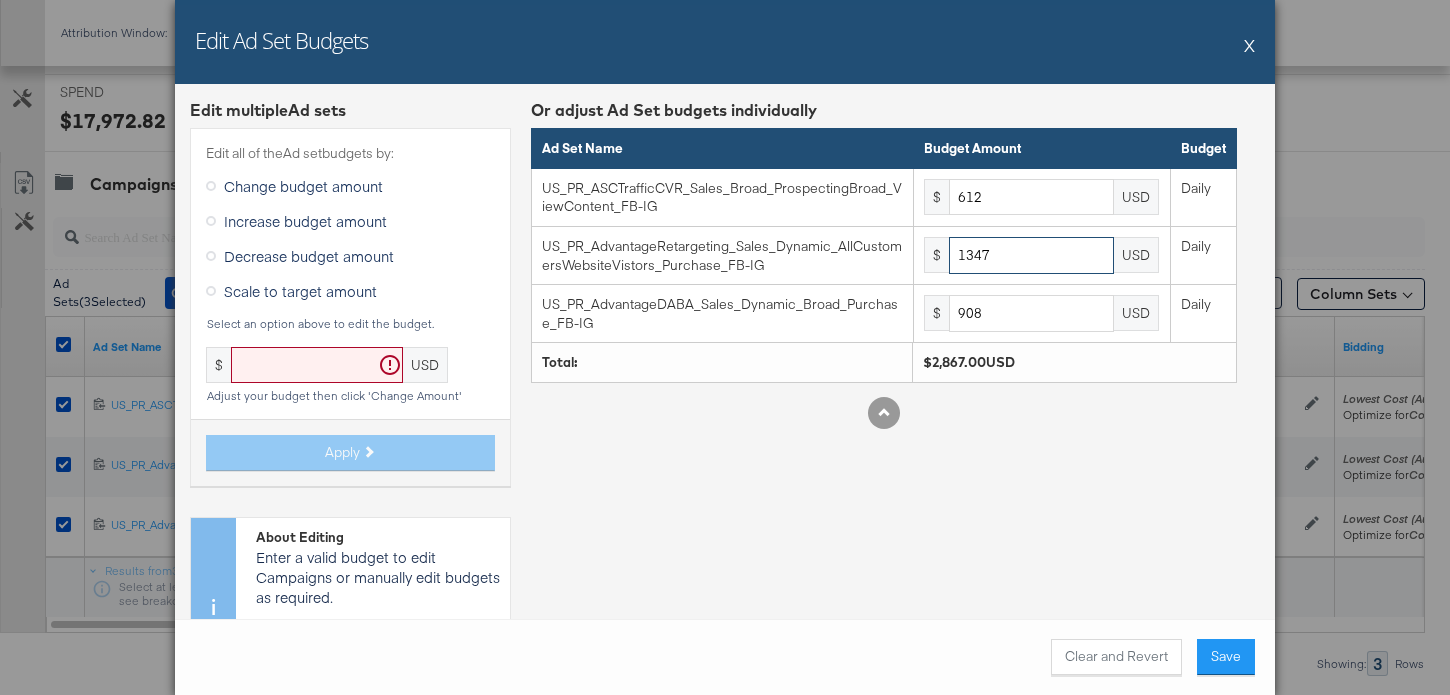 type on "1347" 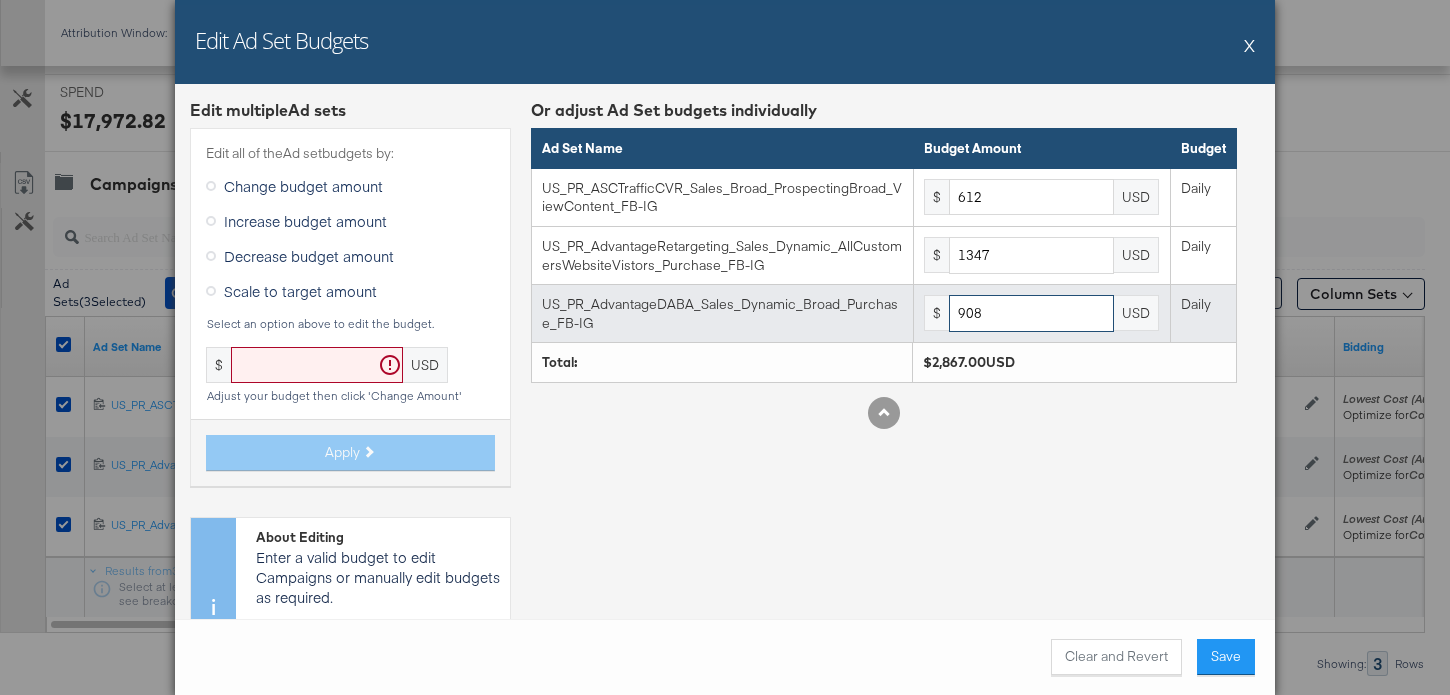 click on "908" at bounding box center (1031, 313) 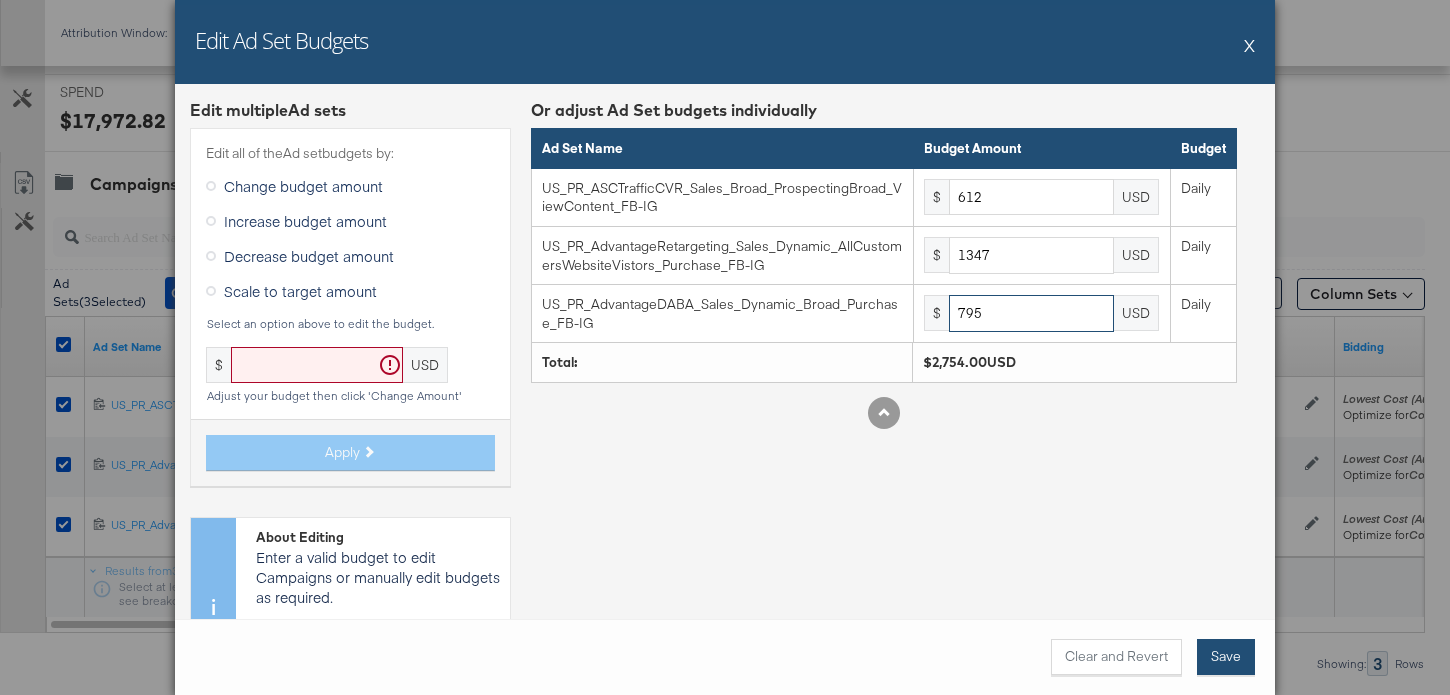 type on "795" 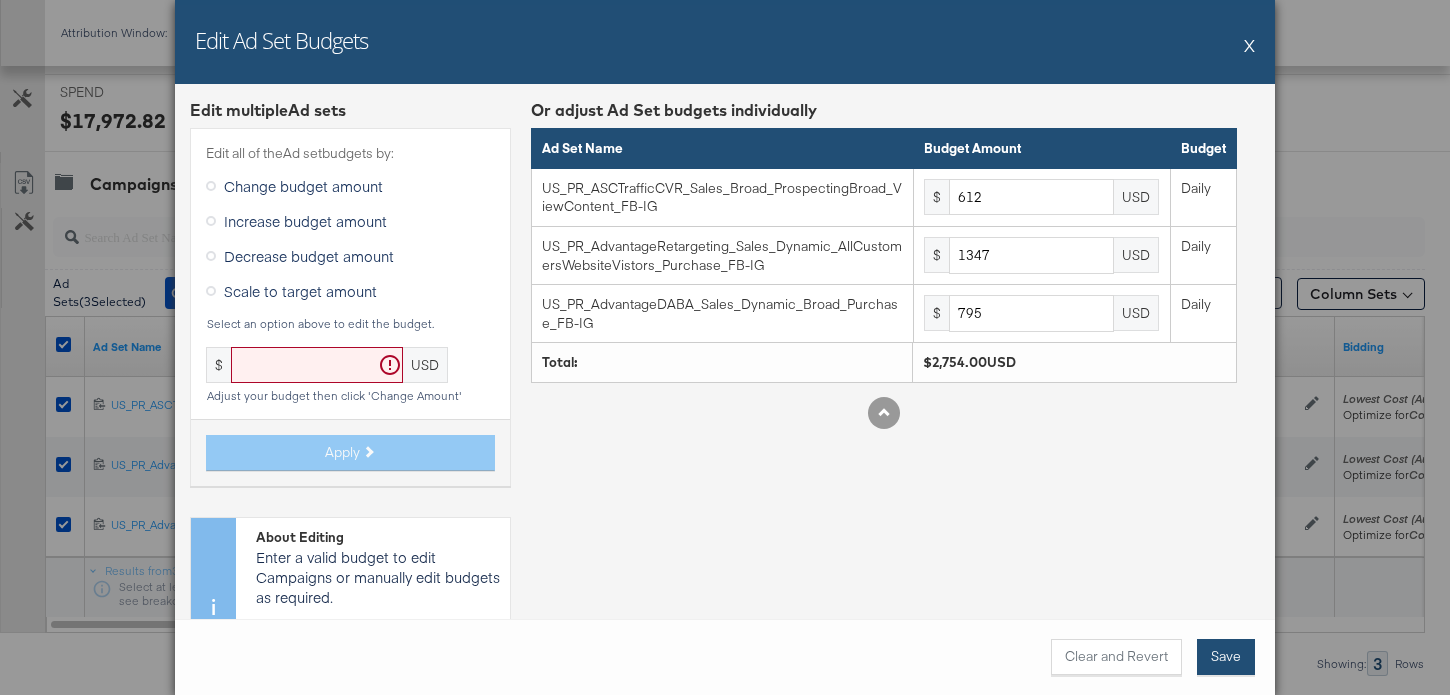 click on "Save" at bounding box center [1226, 657] 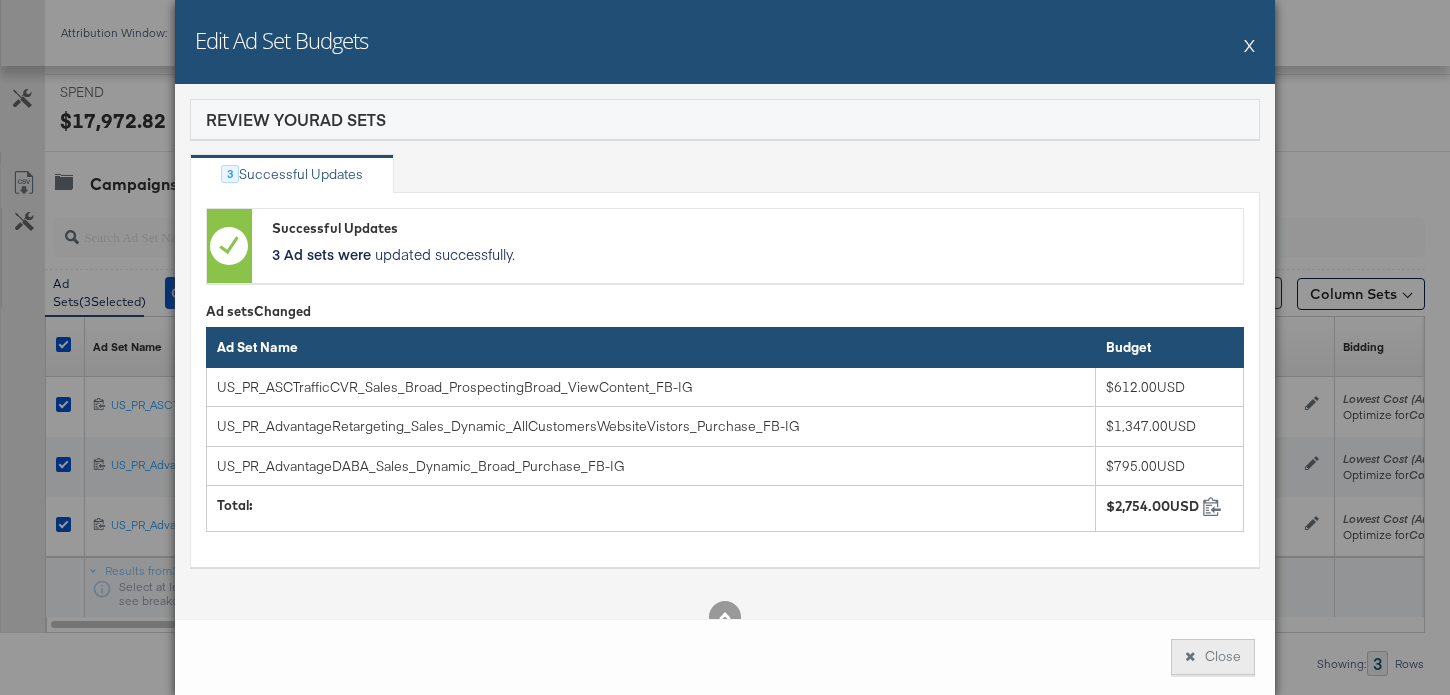 click on "Close" at bounding box center (1213, 657) 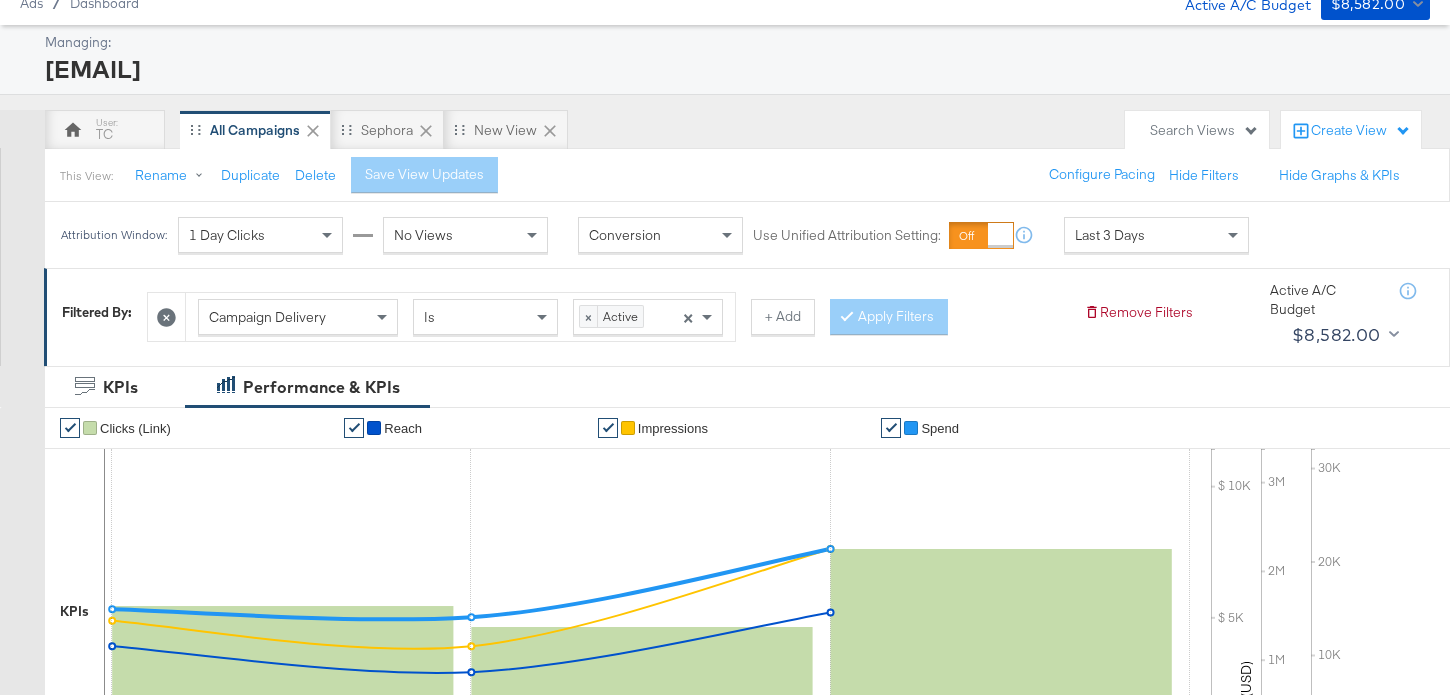 scroll, scrollTop: 0, scrollLeft: 0, axis: both 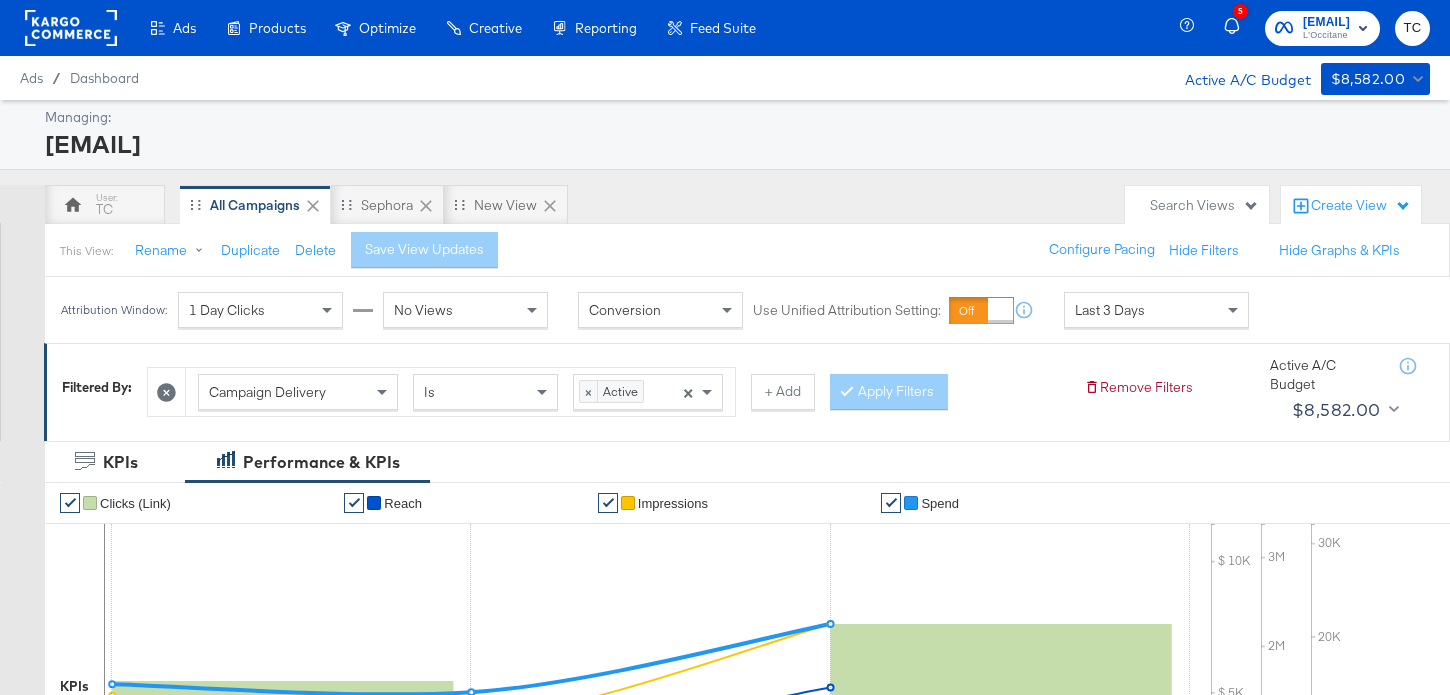 click on "L'Occitane" at bounding box center [1326, 36] 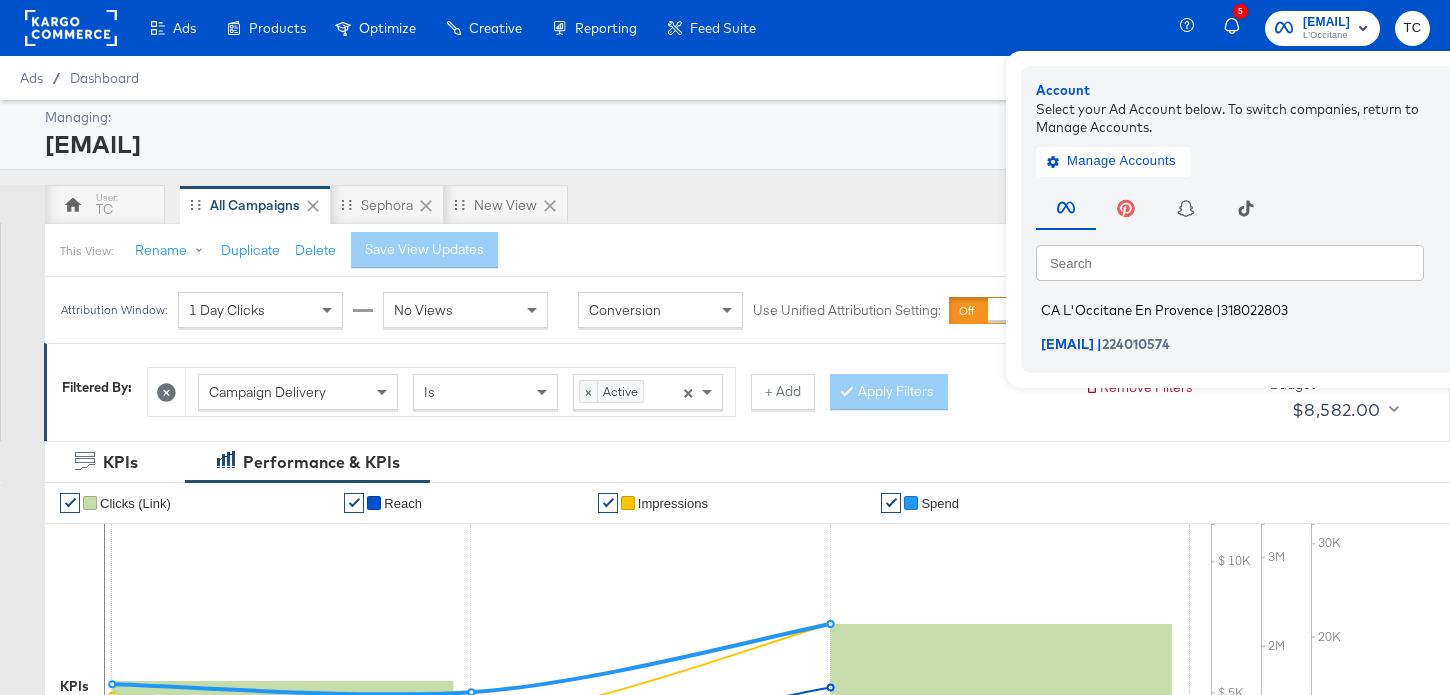 click on "CA L'Occitane En Provence" at bounding box center [1127, 310] 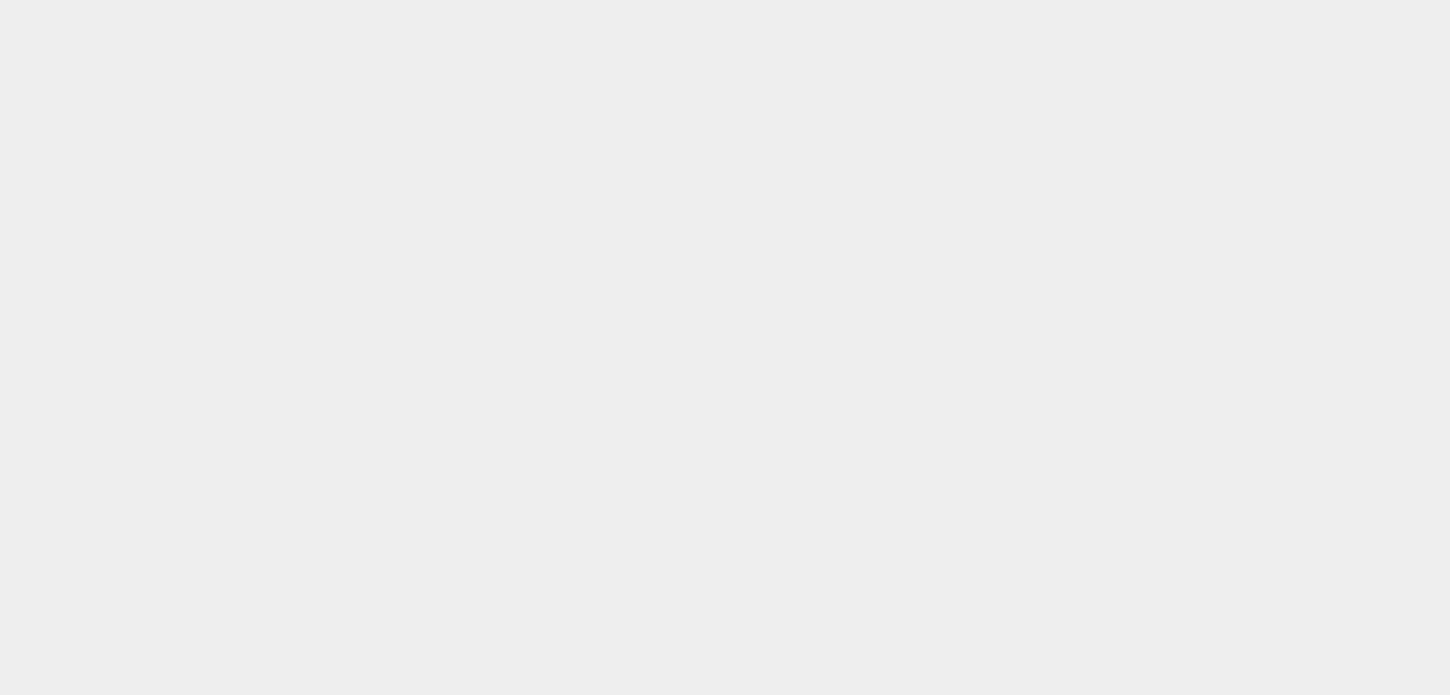 scroll, scrollTop: 0, scrollLeft: 0, axis: both 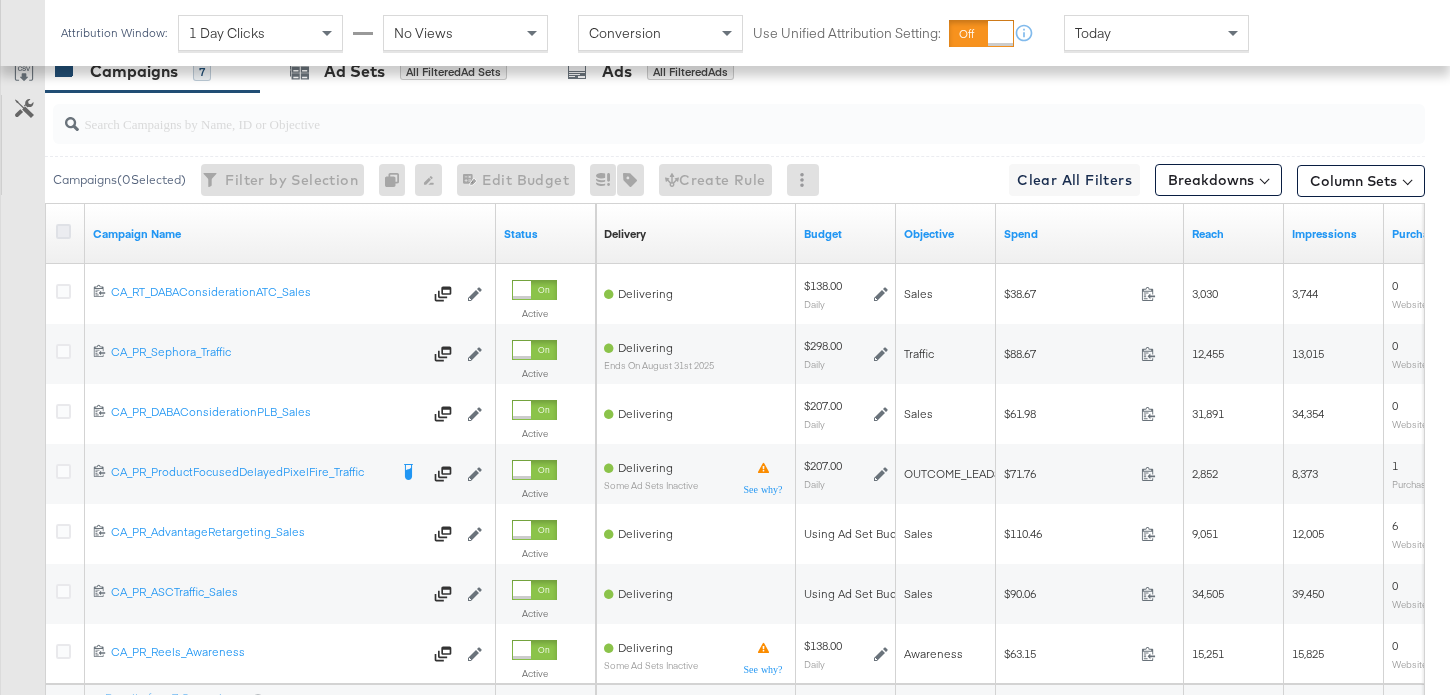 click at bounding box center (63, 231) 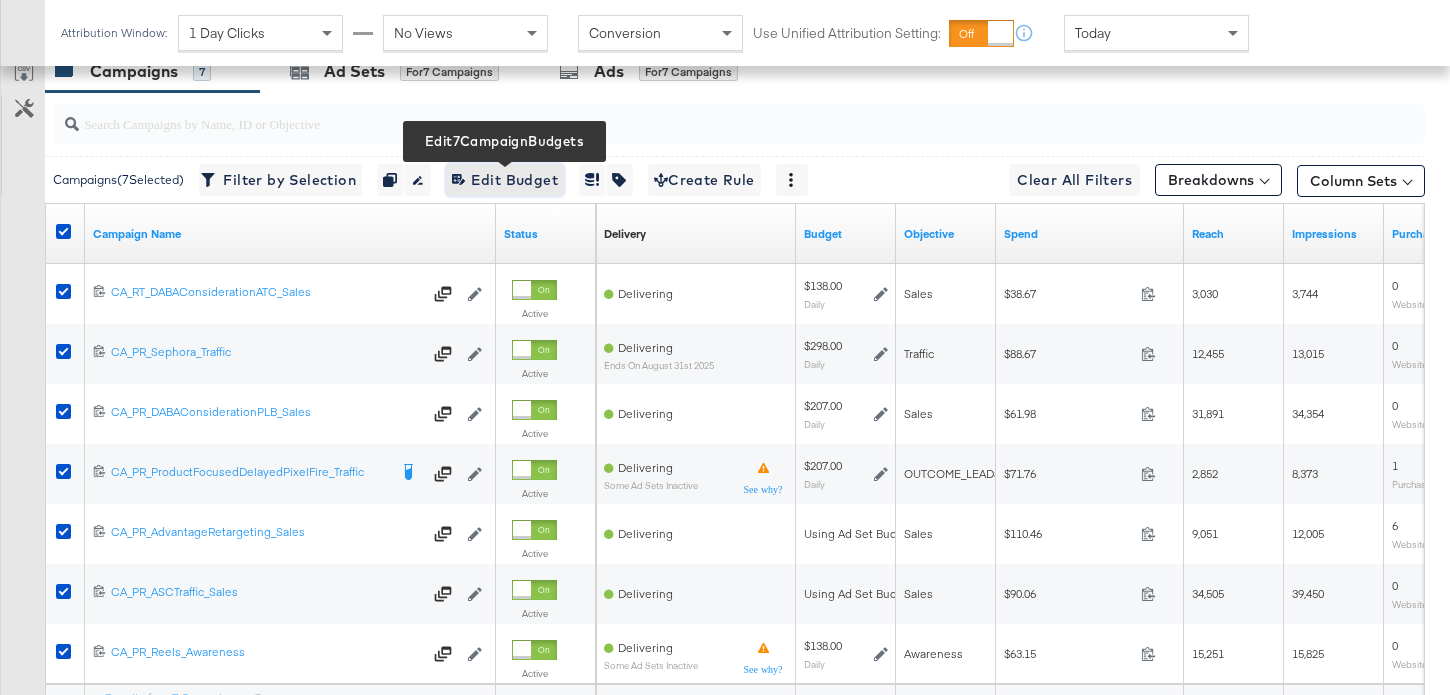 click on "Edit  7  Campaign  Budgets Edit Budget" at bounding box center (505, 180) 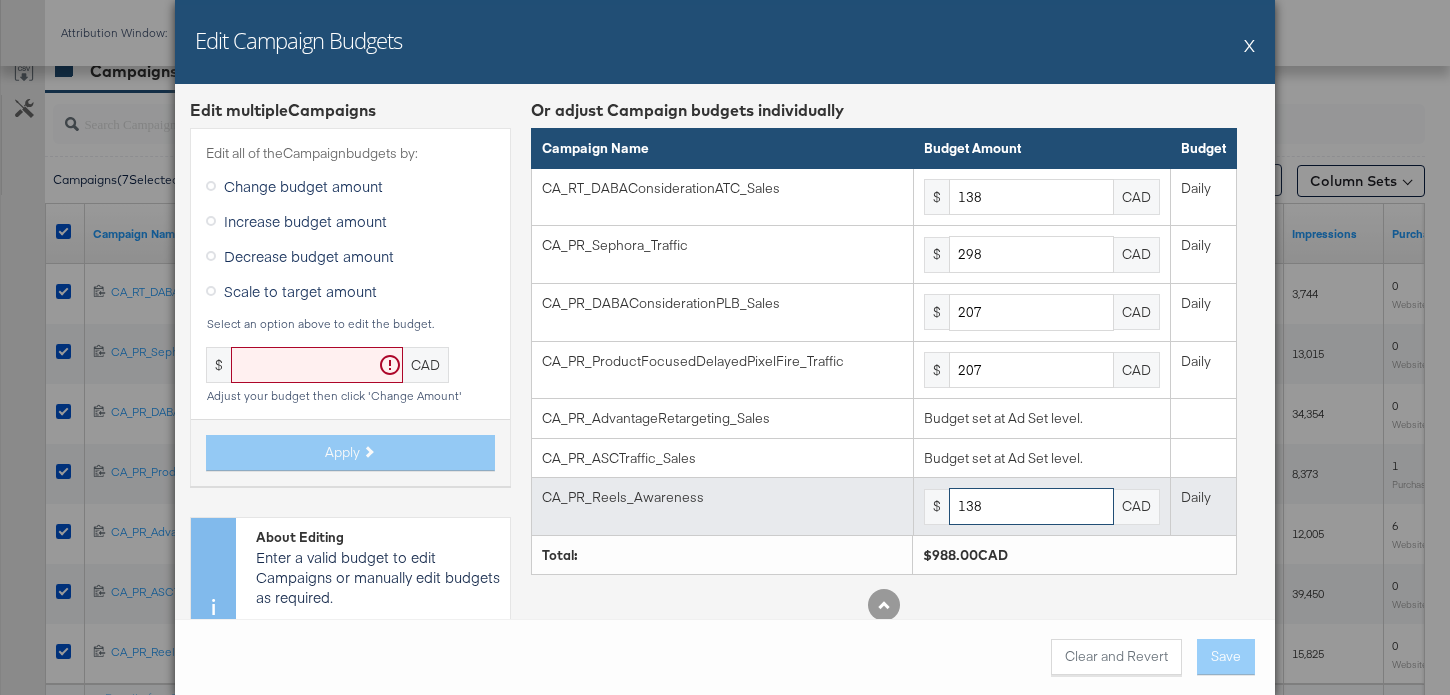 click on "138" at bounding box center [1031, 506] 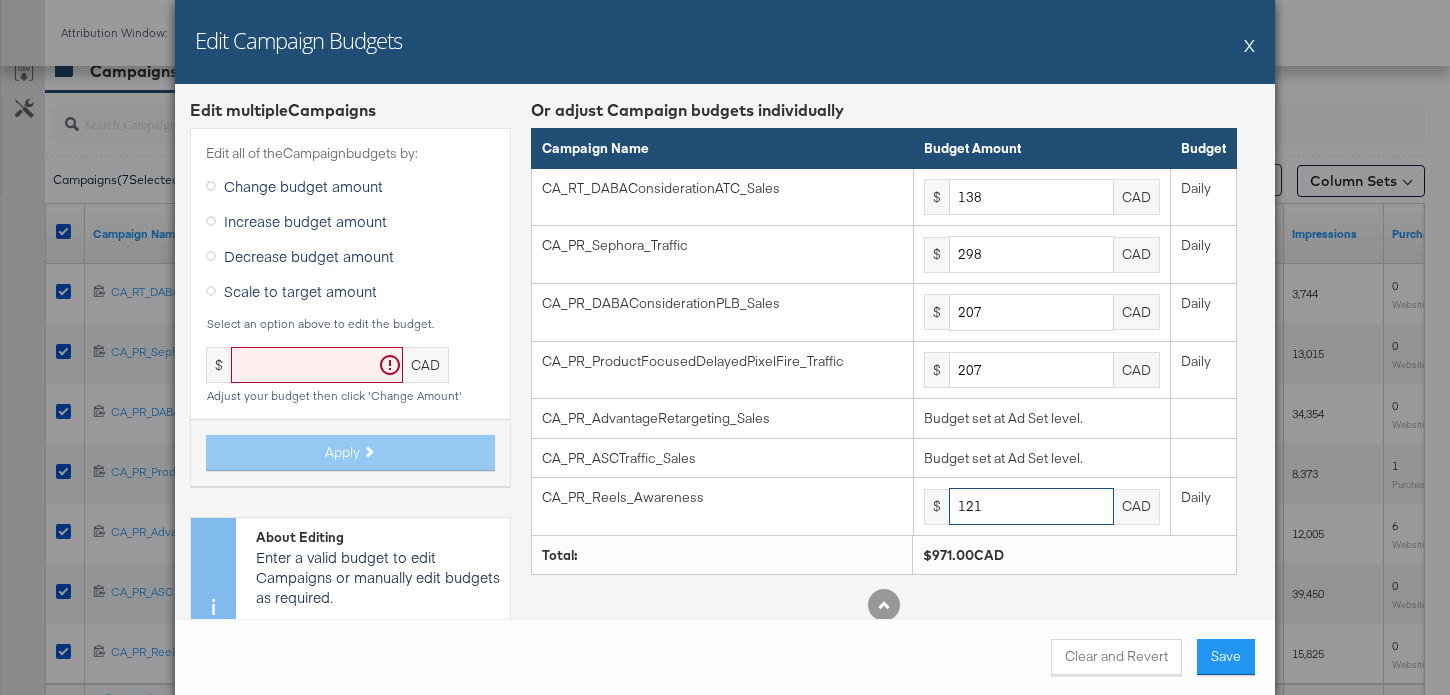 type on "121" 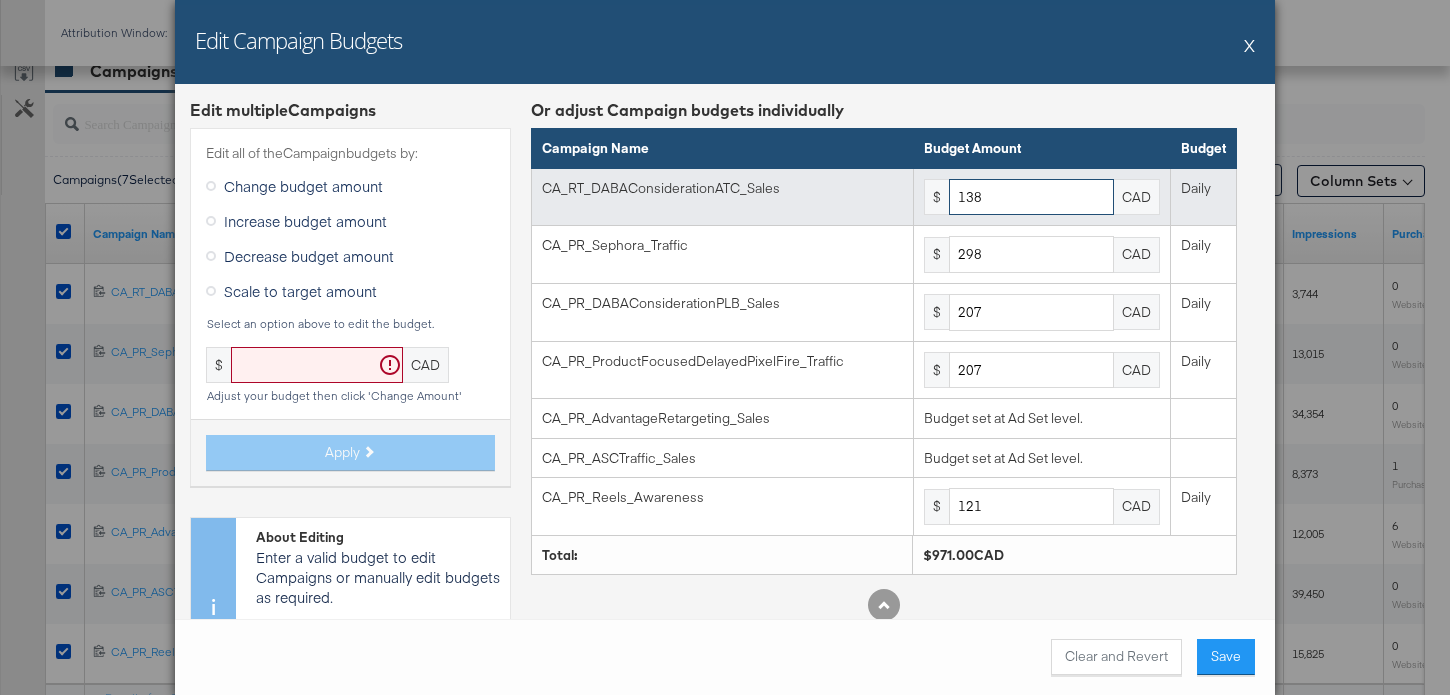 click on "138" at bounding box center (1031, 197) 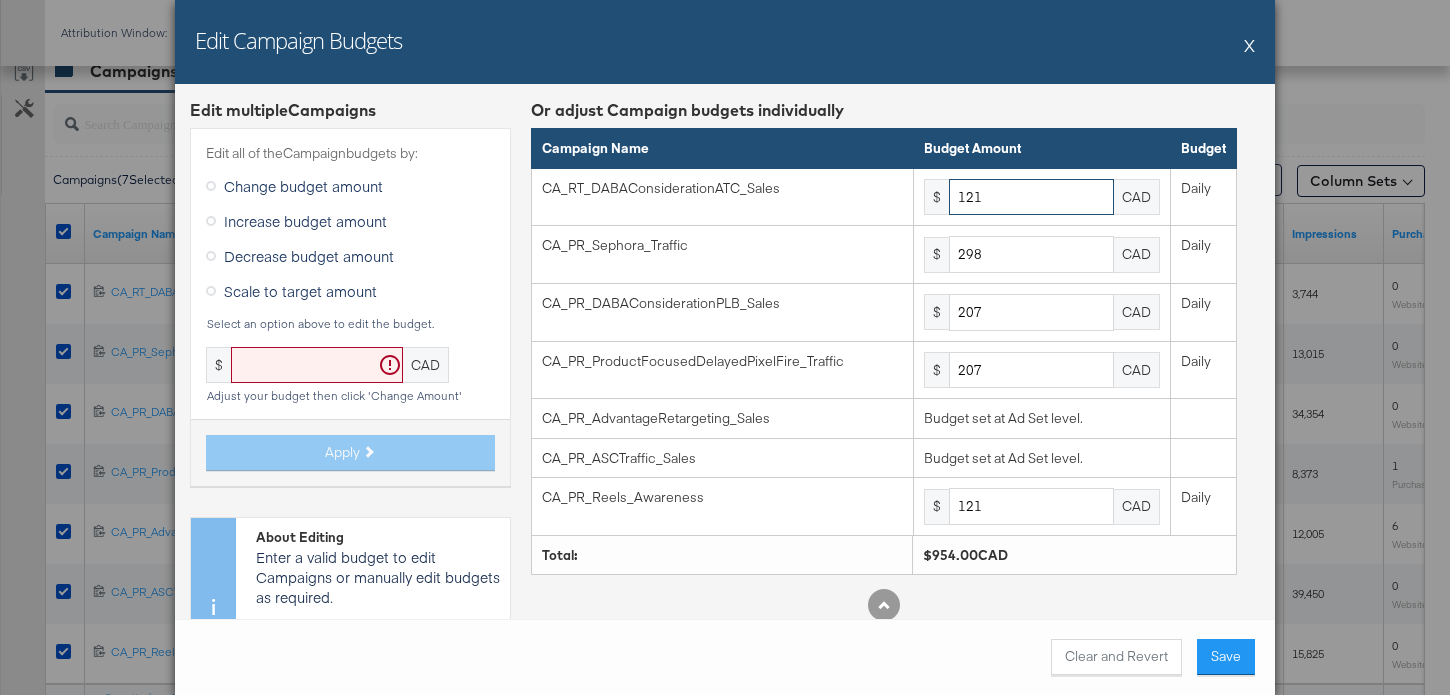type on "121" 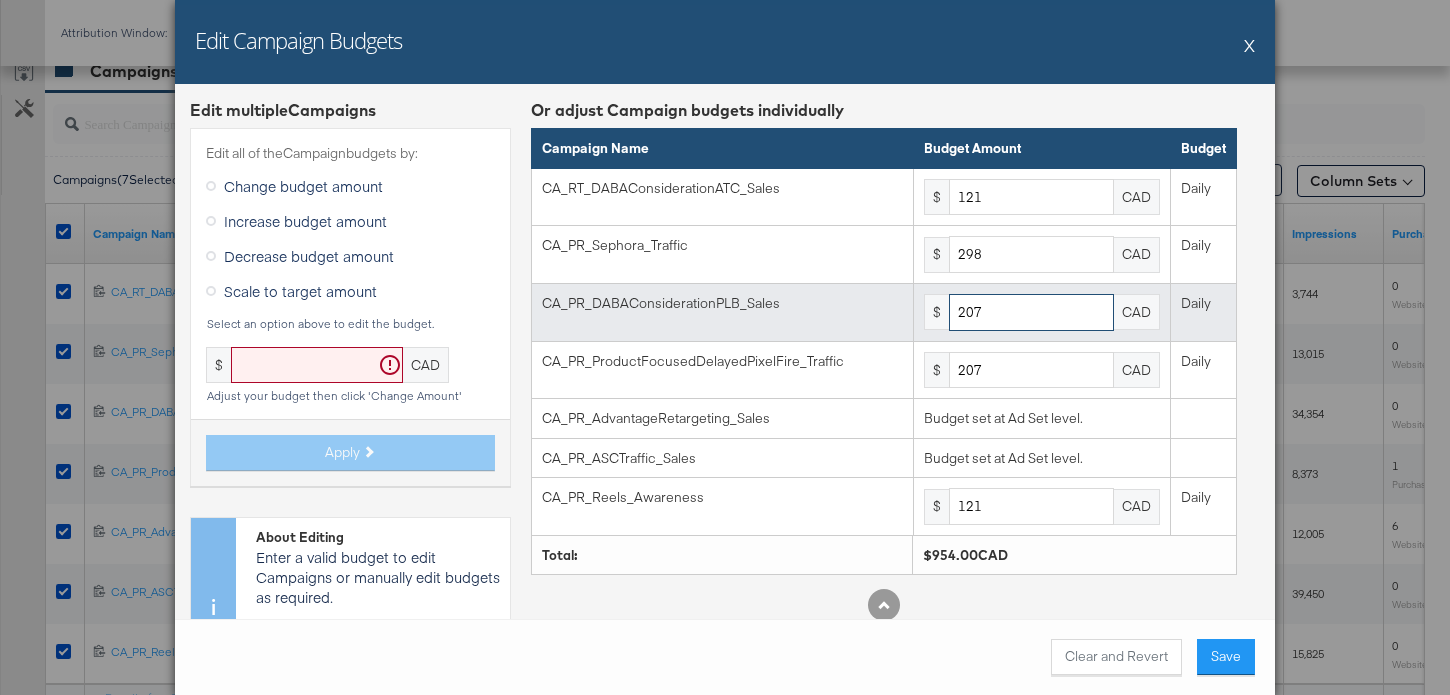 click on "207" at bounding box center (1031, 312) 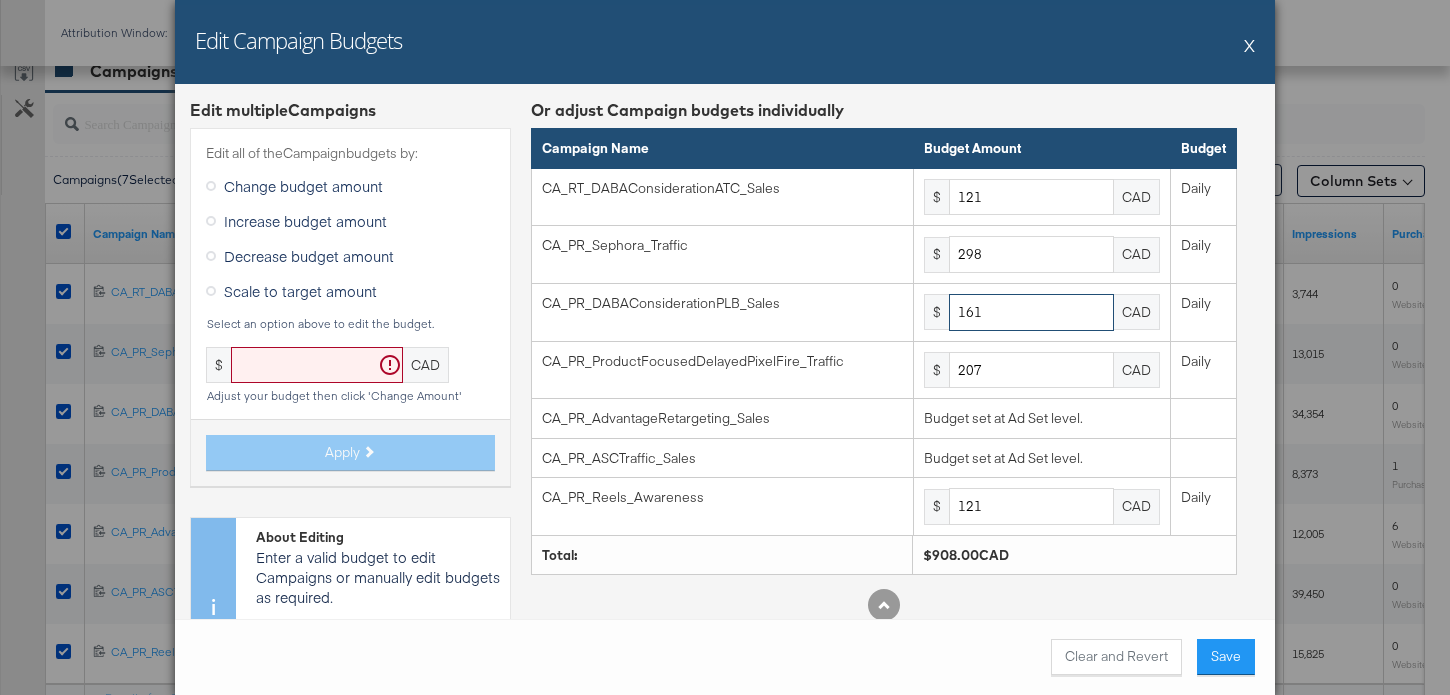type on "161" 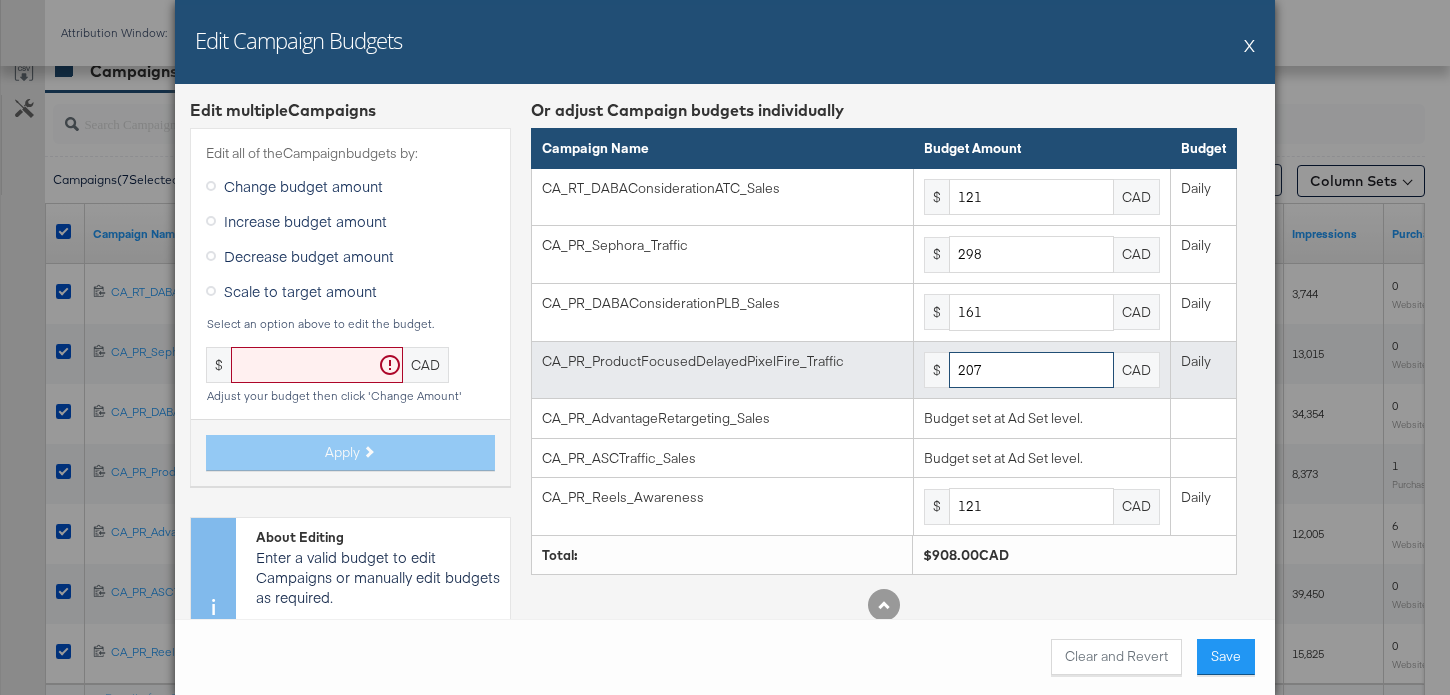 click on "207" at bounding box center (1031, 370) 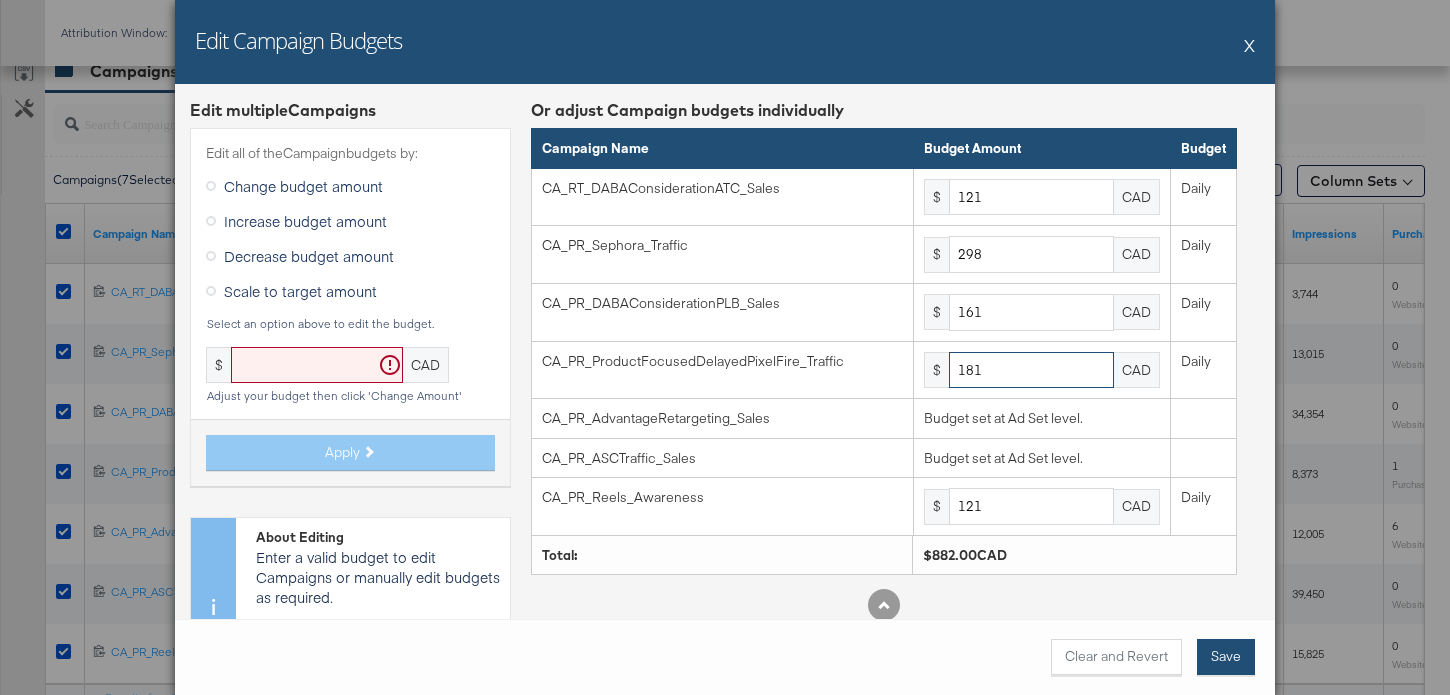 type on "181" 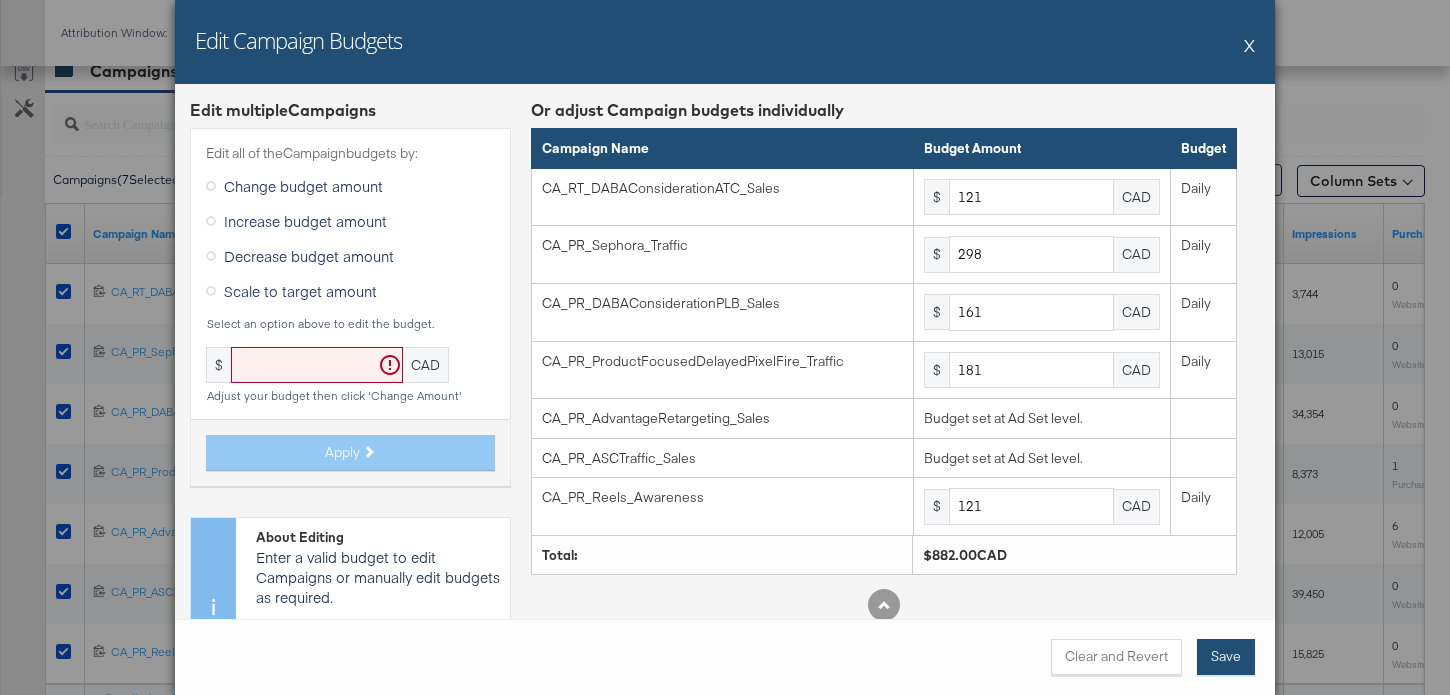 click on "Save" at bounding box center [1226, 657] 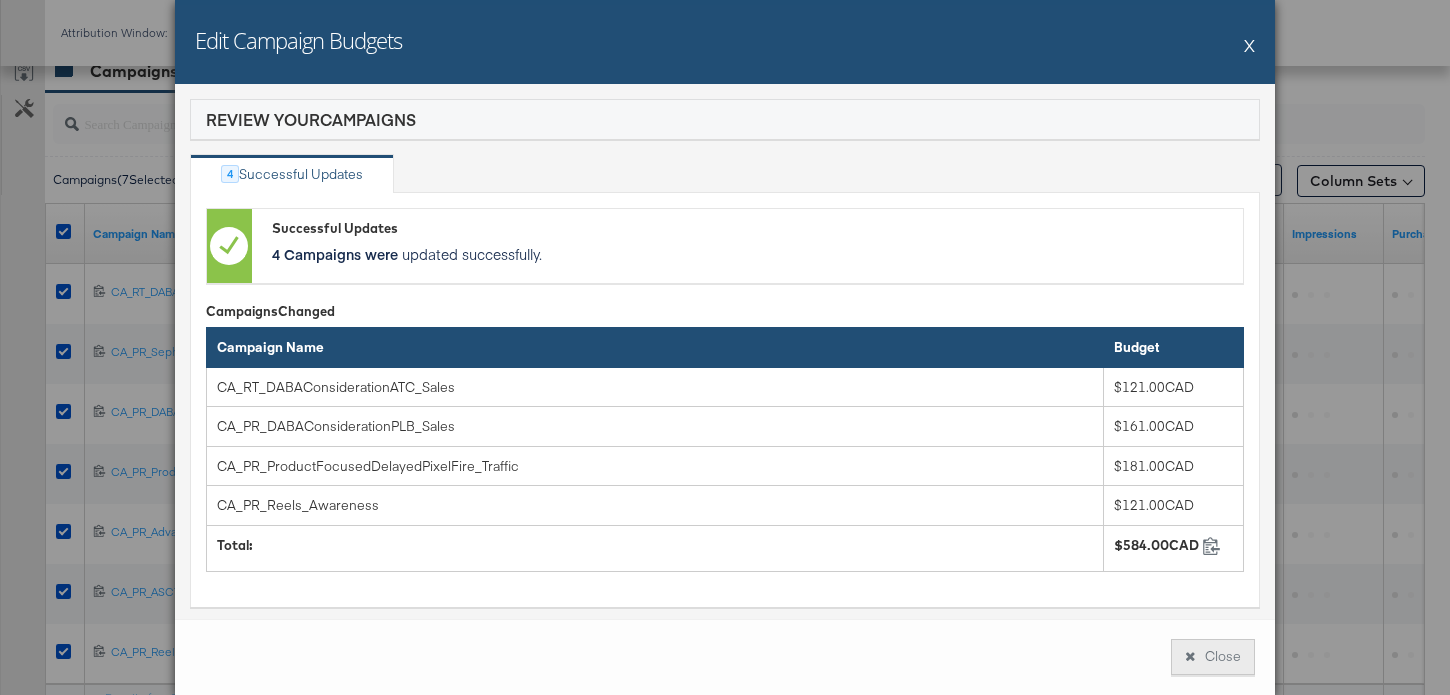 click on "Close" at bounding box center [1213, 657] 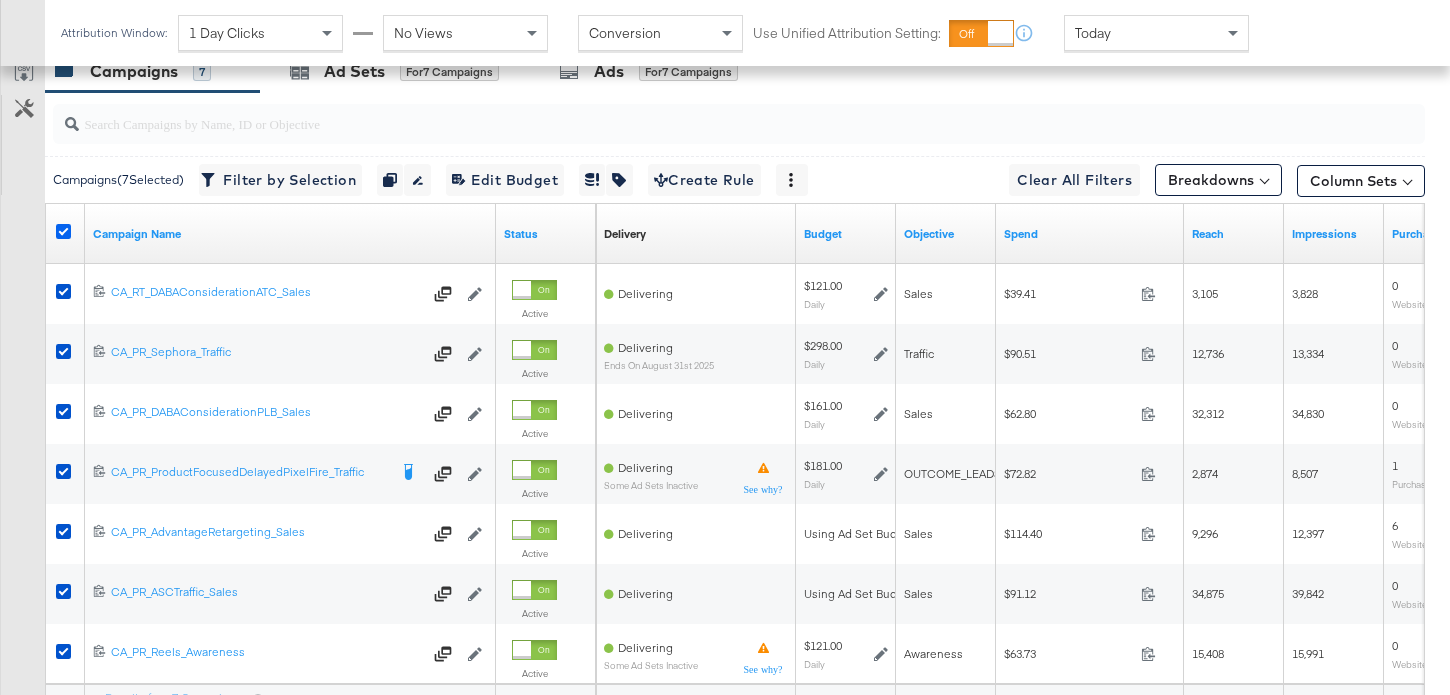 click at bounding box center [63, 231] 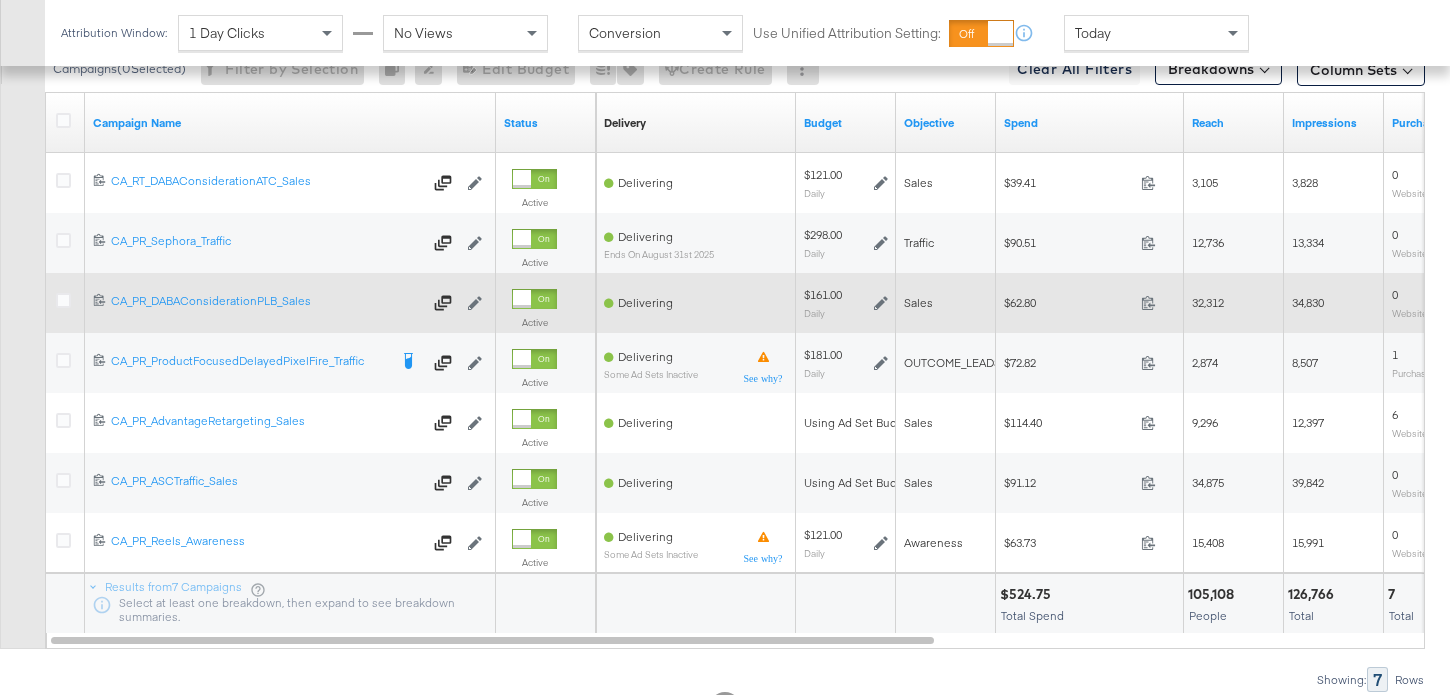 scroll, scrollTop: 1064, scrollLeft: 0, axis: vertical 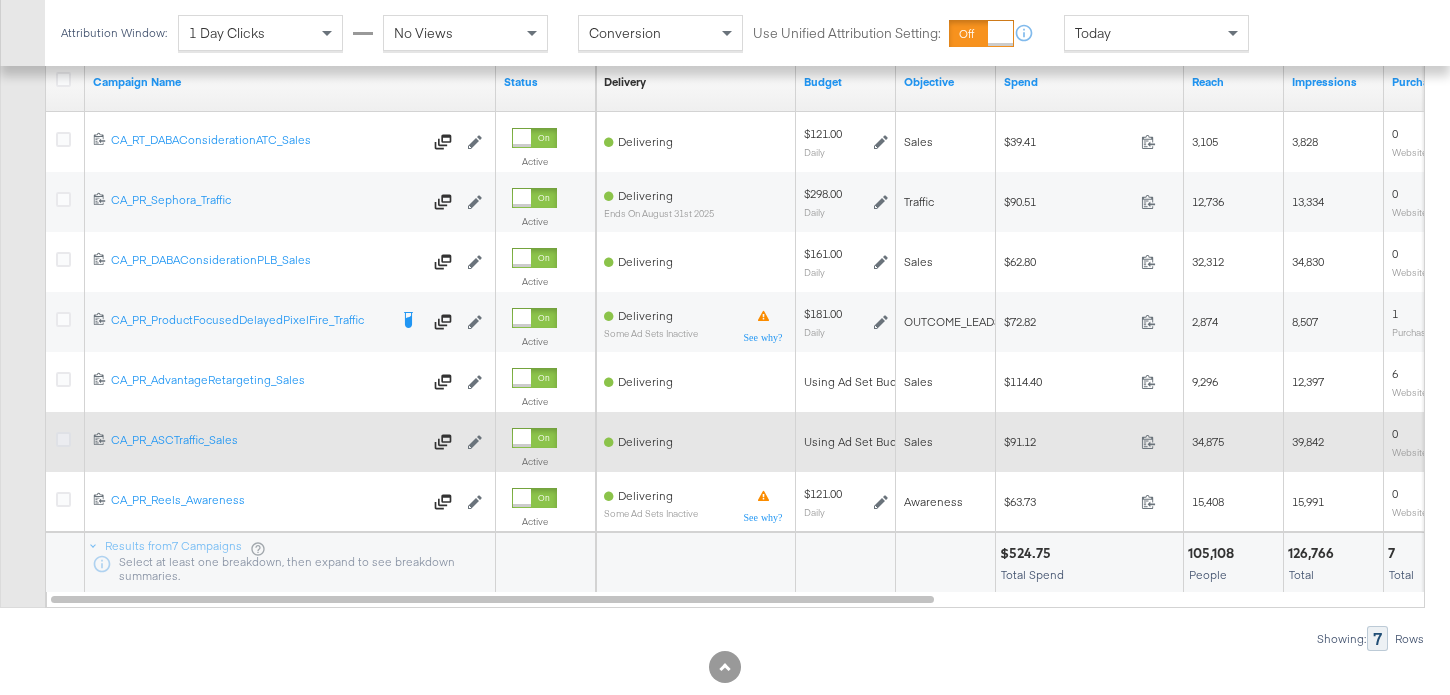 click at bounding box center [63, 439] 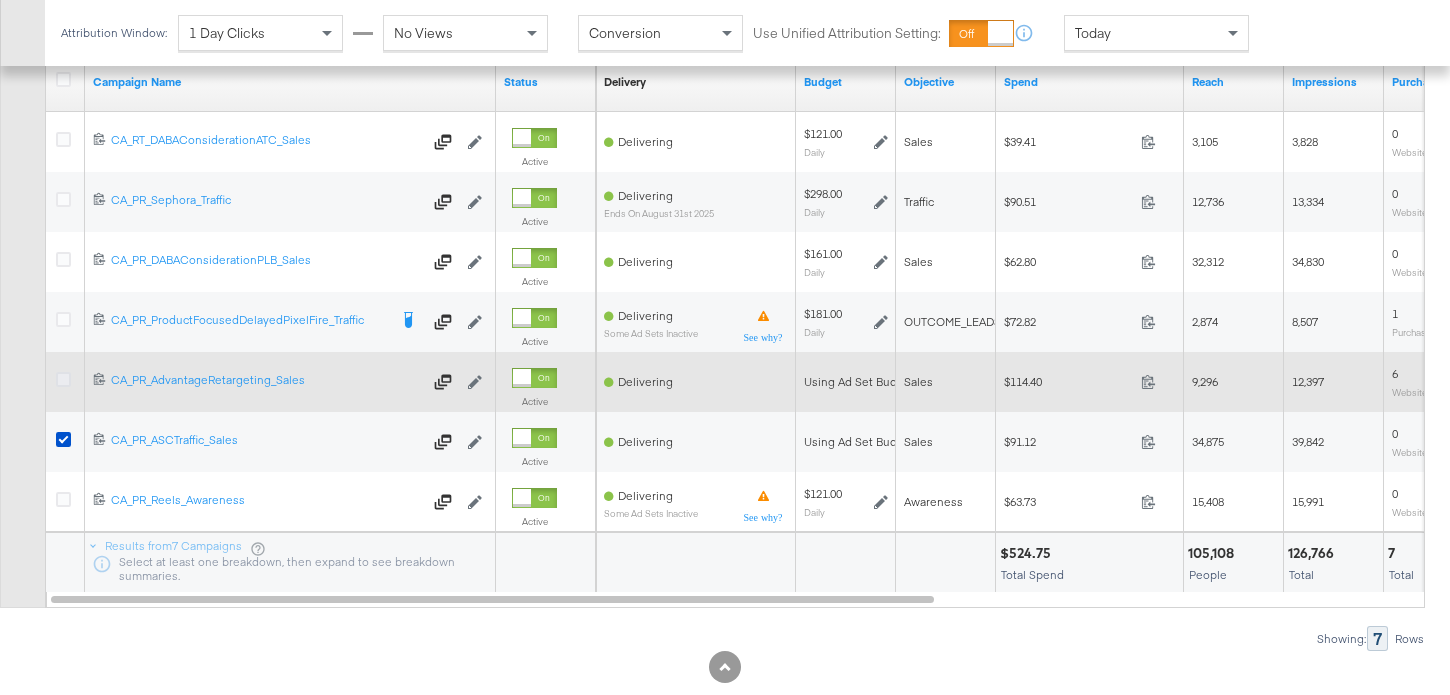 click at bounding box center (63, 379) 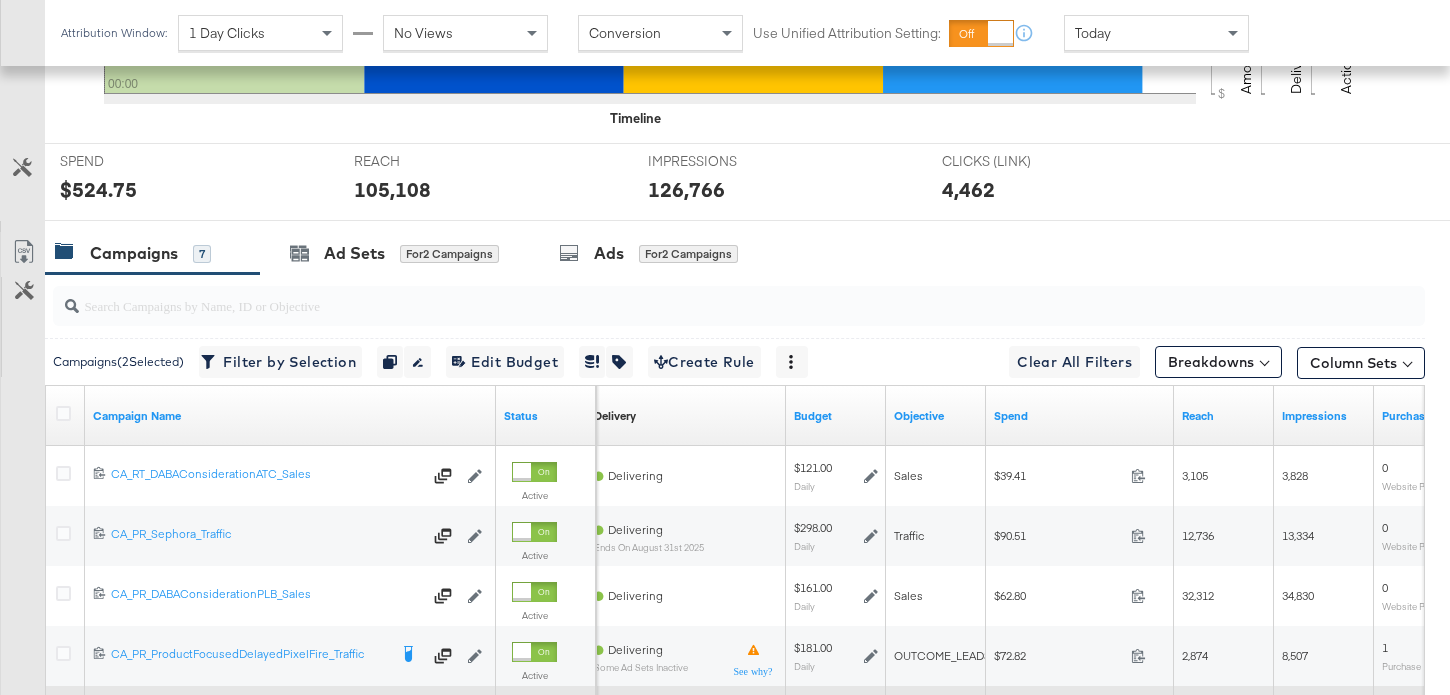 scroll, scrollTop: 597, scrollLeft: 0, axis: vertical 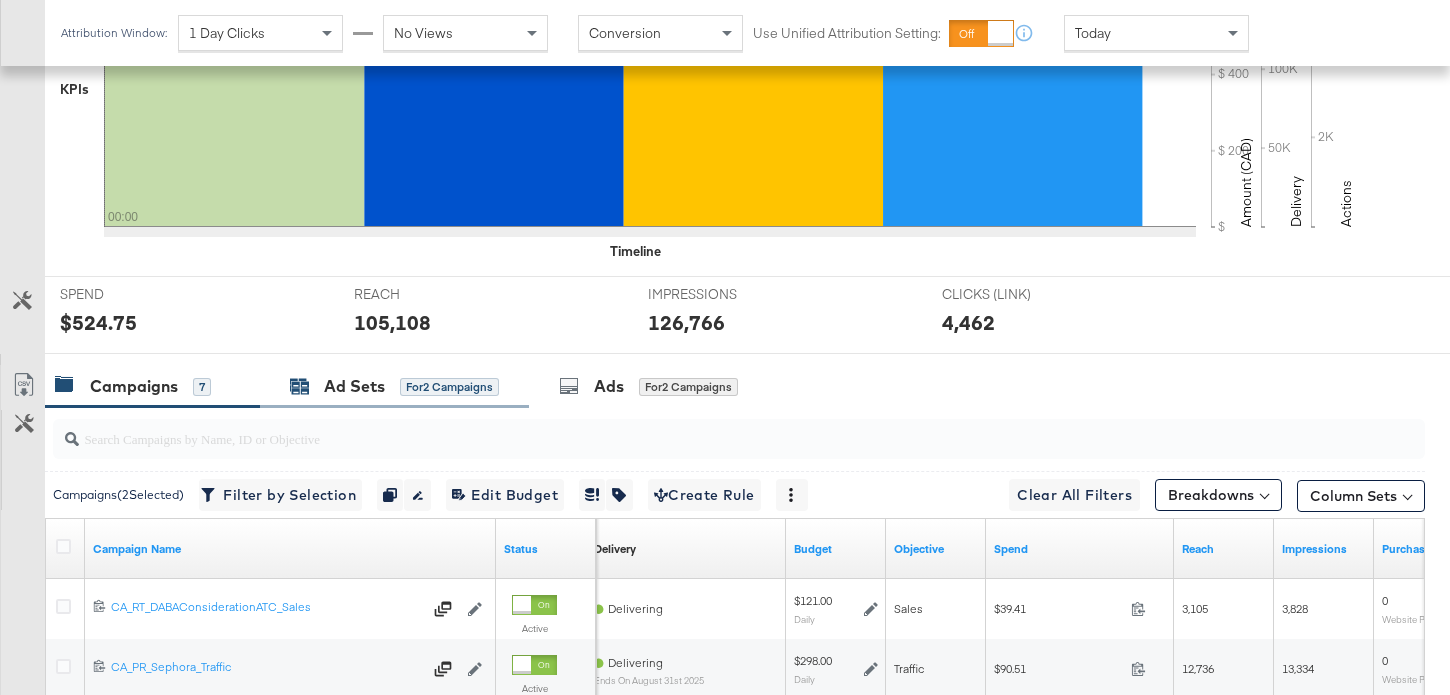 click on "Ad Sets" at bounding box center [354, 386] 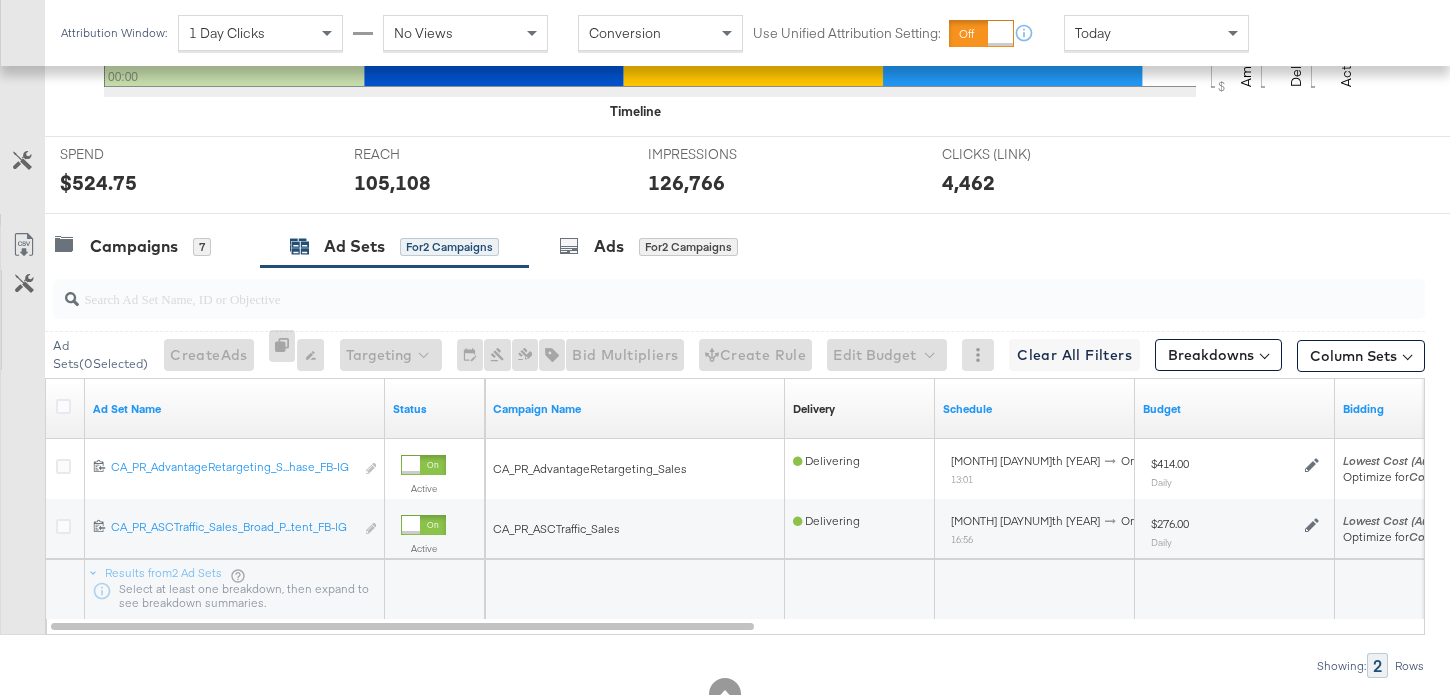 scroll, scrollTop: 808, scrollLeft: 0, axis: vertical 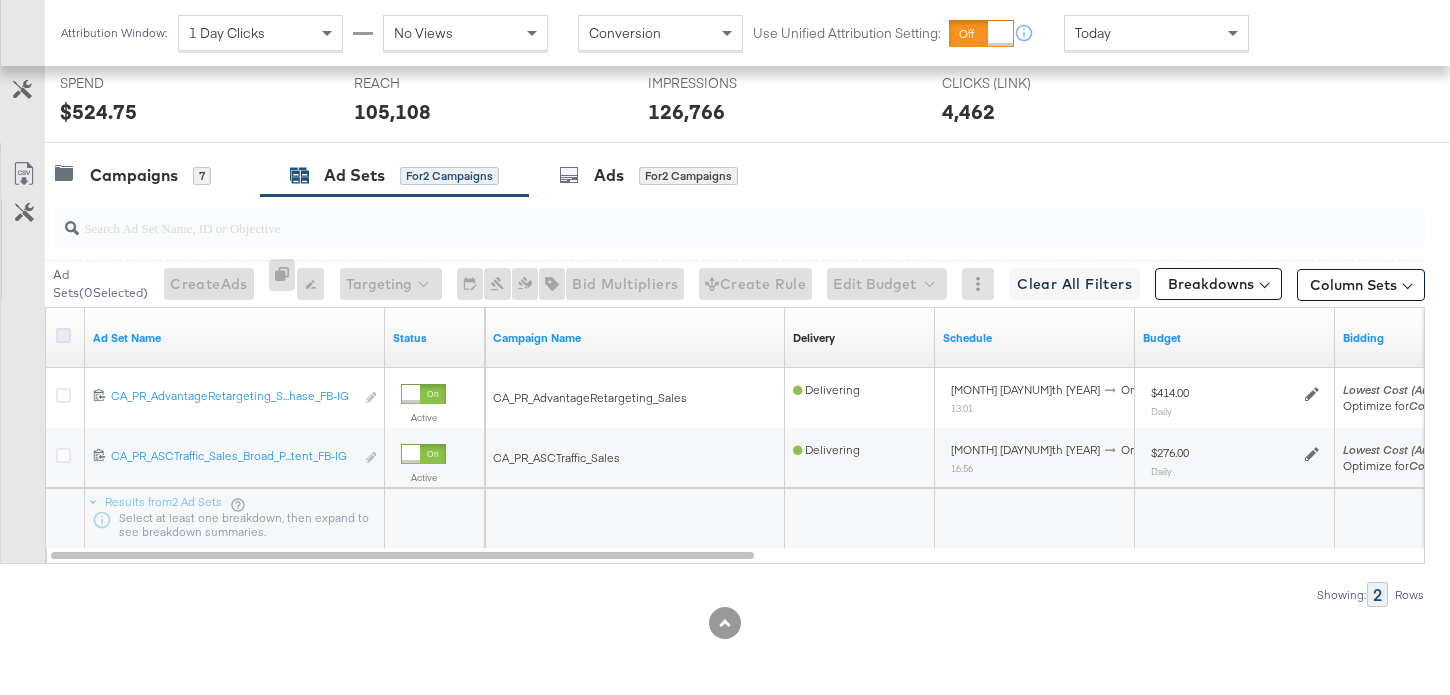 click at bounding box center (63, 335) 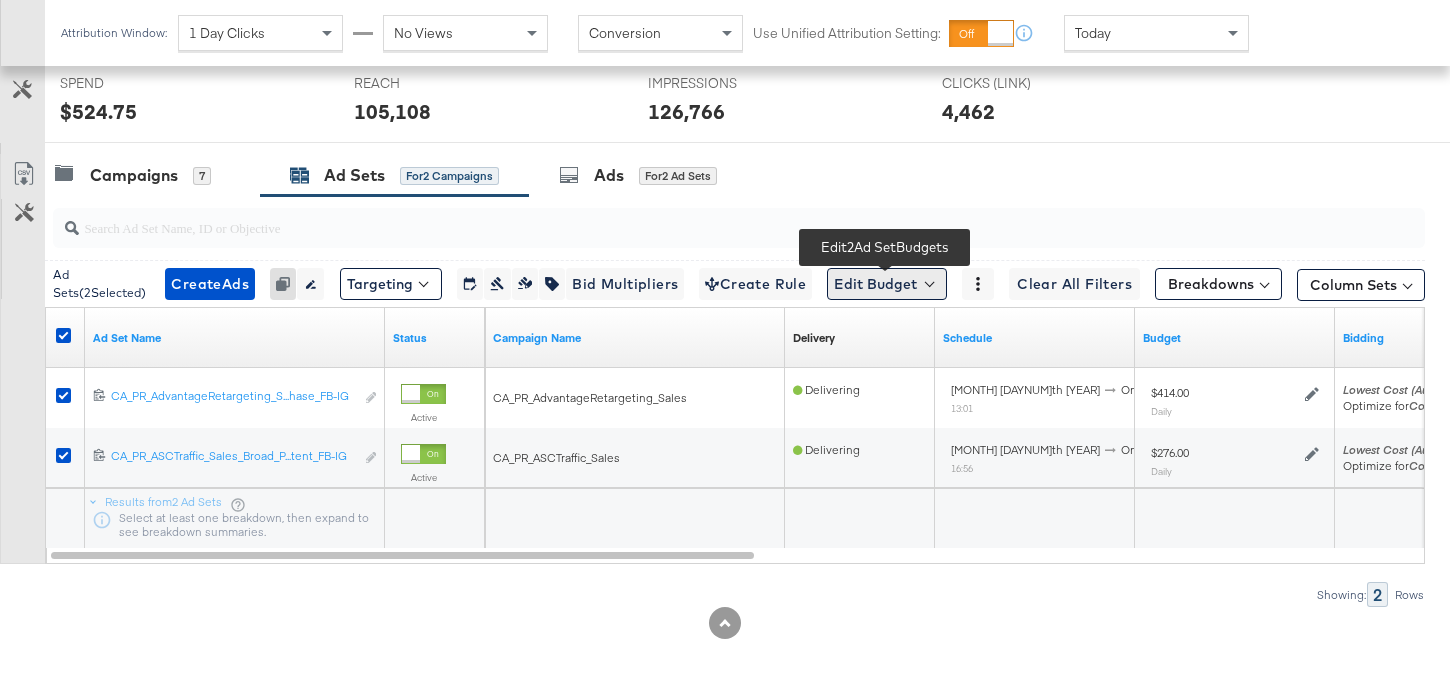 click on "Edit Budget" at bounding box center (887, 284) 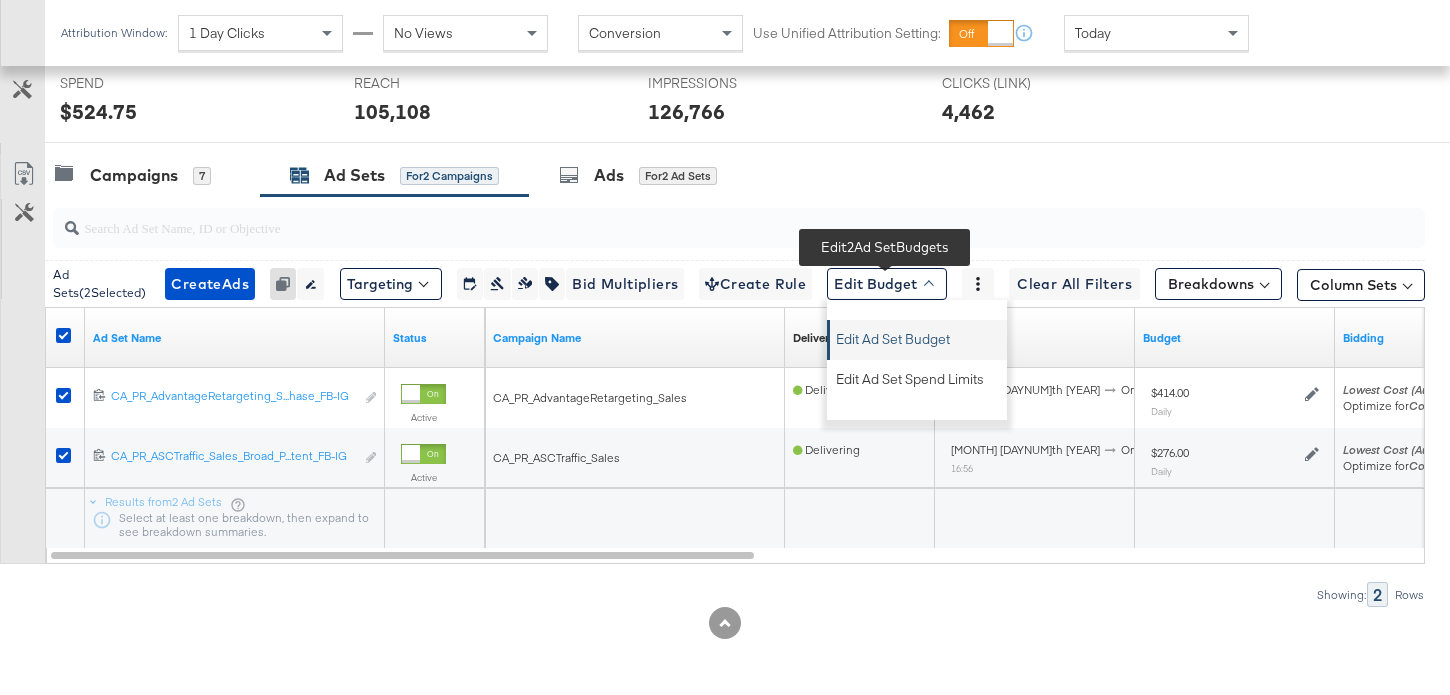 click on "Edit Ad Set Budget" at bounding box center (893, 336) 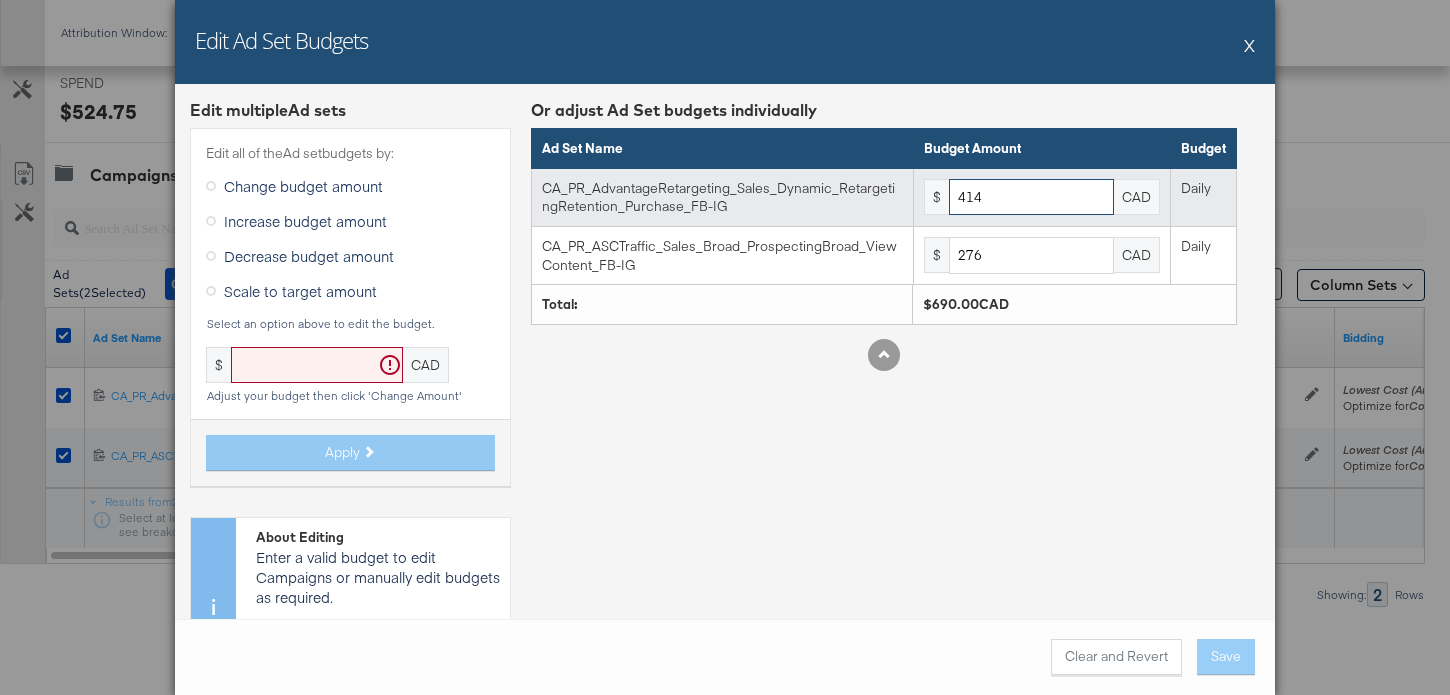 click on "414" at bounding box center [1031, 197] 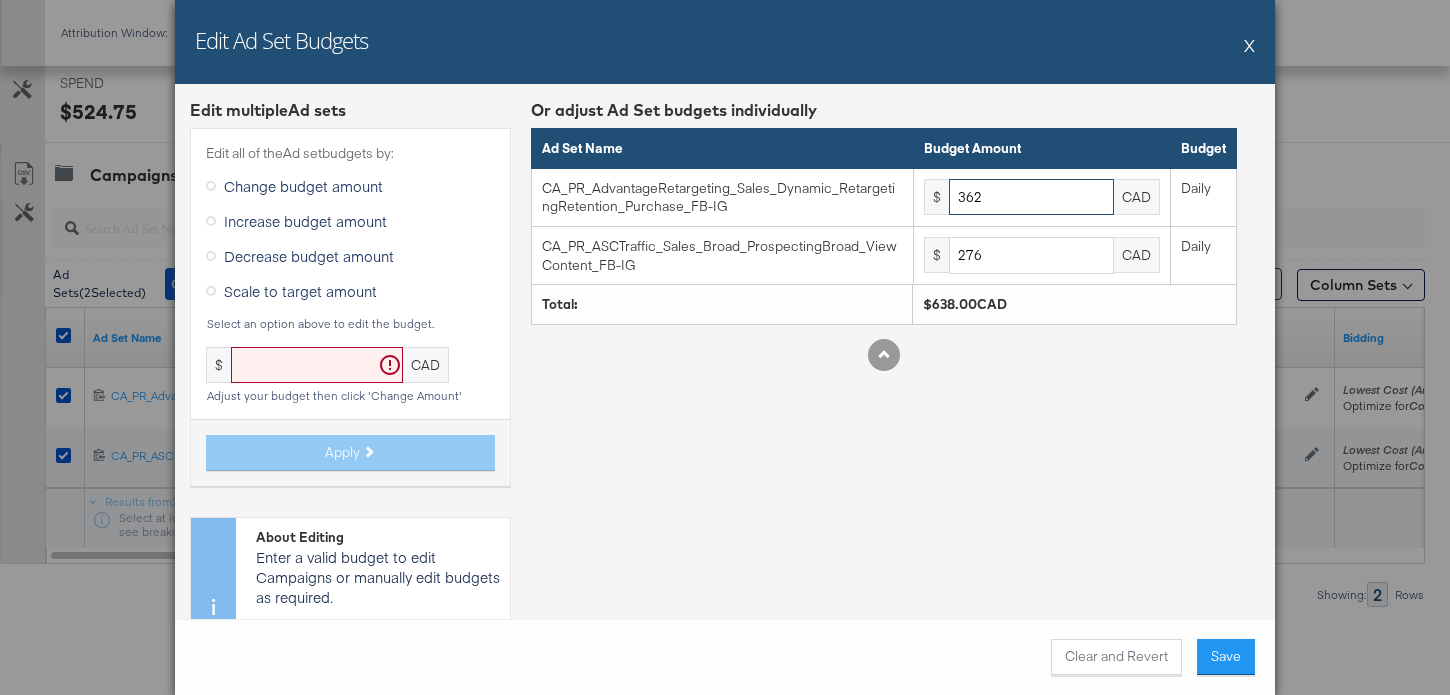 type on "362" 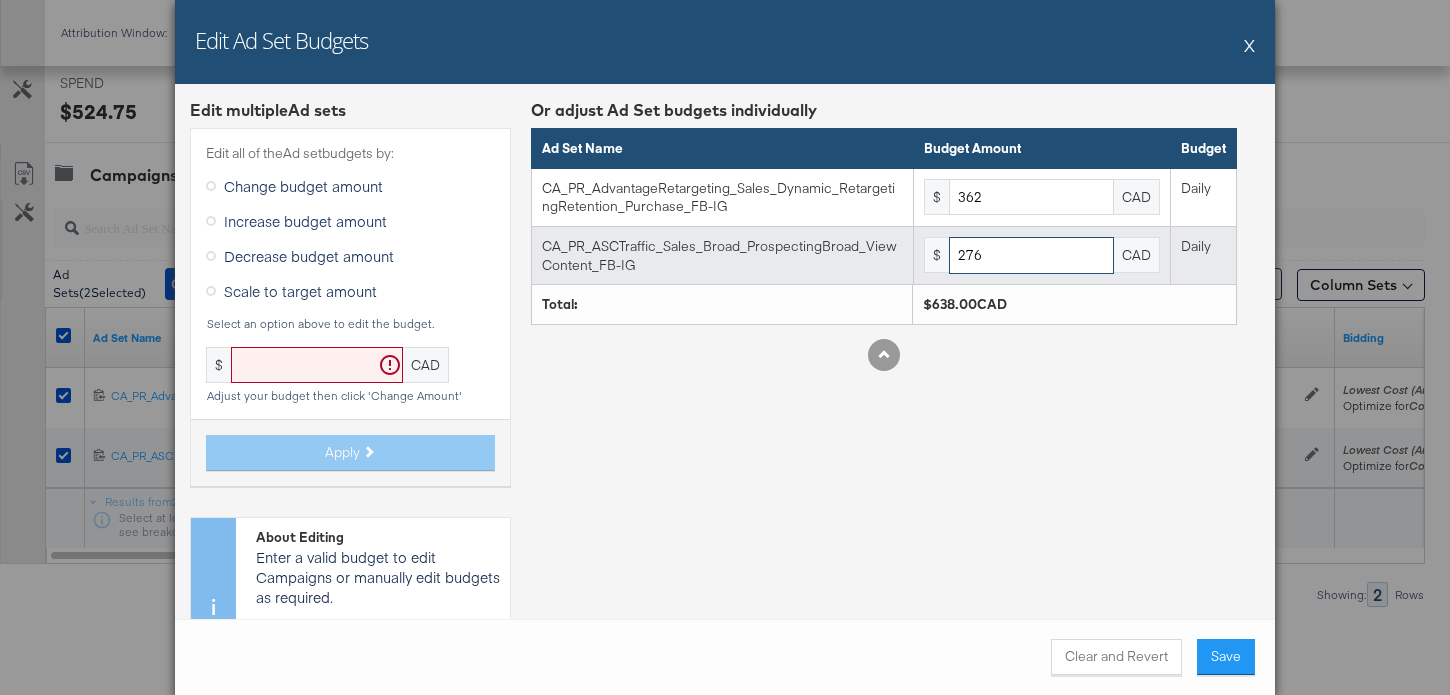 click on "276" at bounding box center (1031, 255) 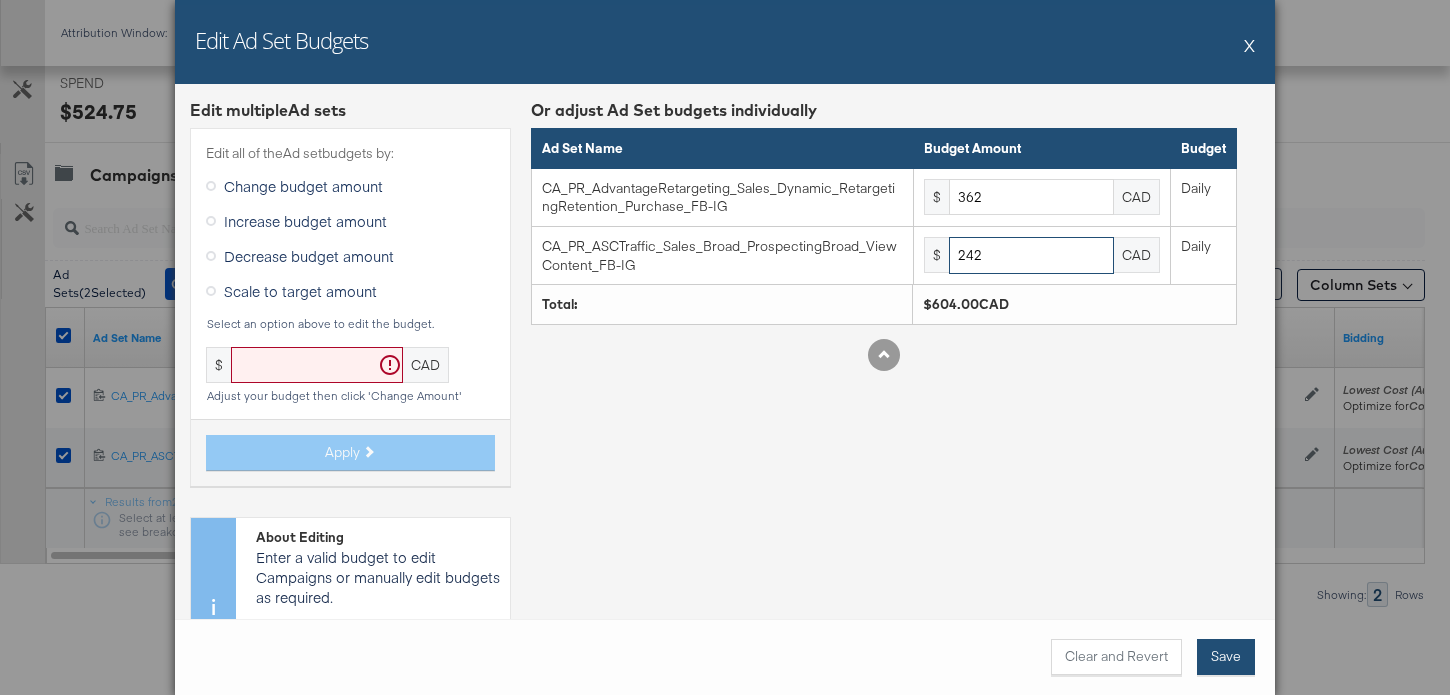 type on "242" 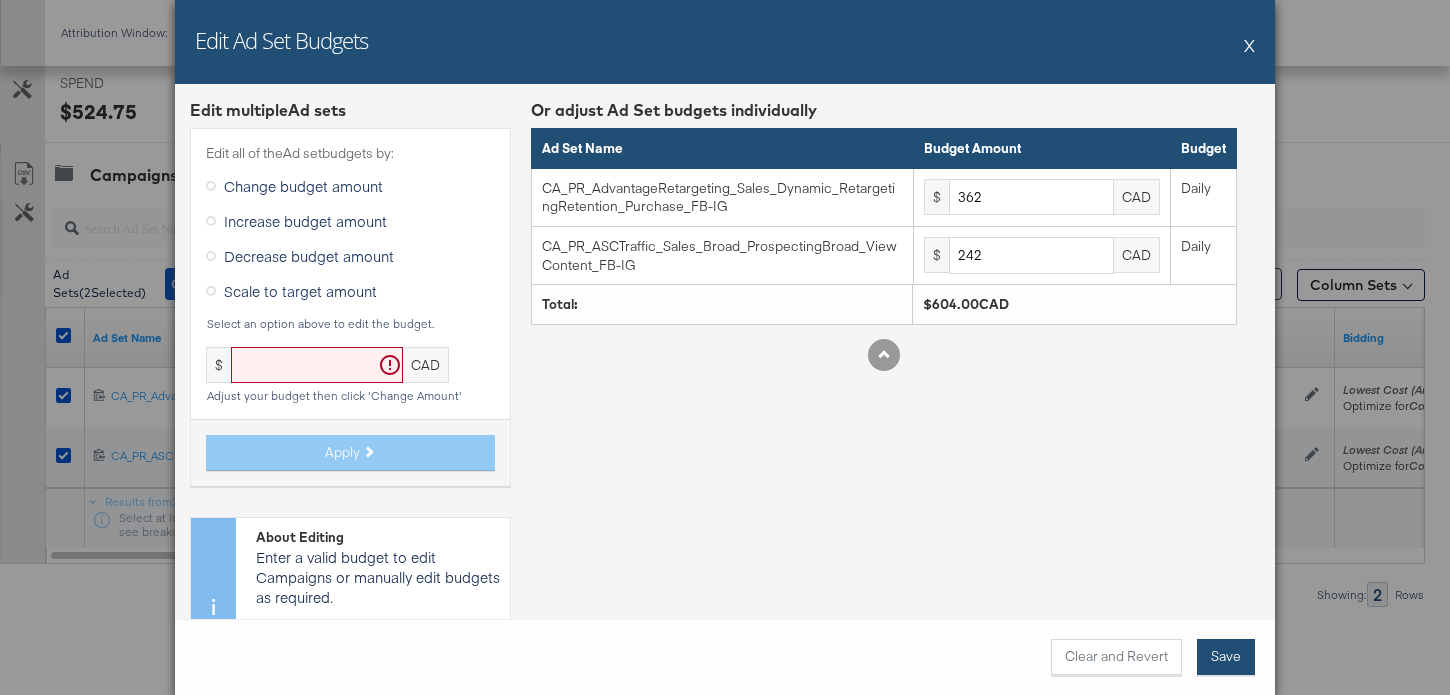 click on "Save" at bounding box center [1226, 657] 